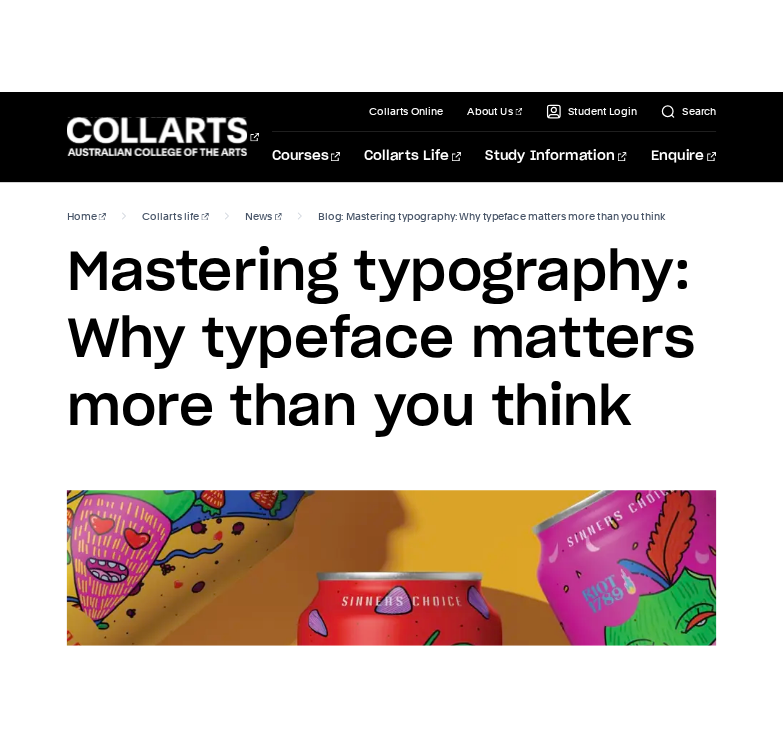 scroll, scrollTop: 0, scrollLeft: 0, axis: both 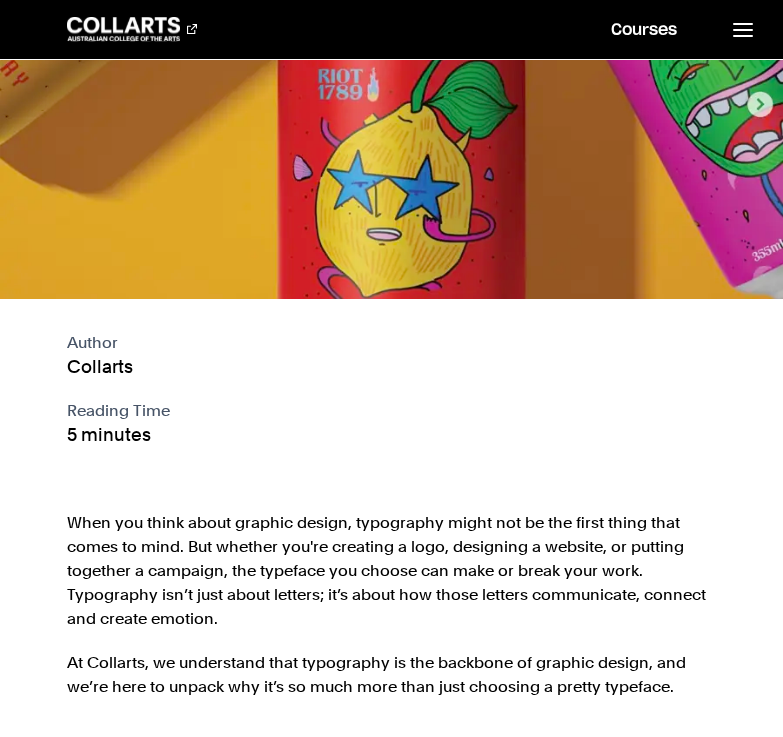 click on "When you think about graphic design, typography might not be the first thing that comes to mind. But whether you're creating a logo, designing a website, or putting together a campaign, the typeface you choose can make or break your work. Typography isn’t just about letters; it’s about how those letters communicate, connect and create emotion." at bounding box center [392, 571] 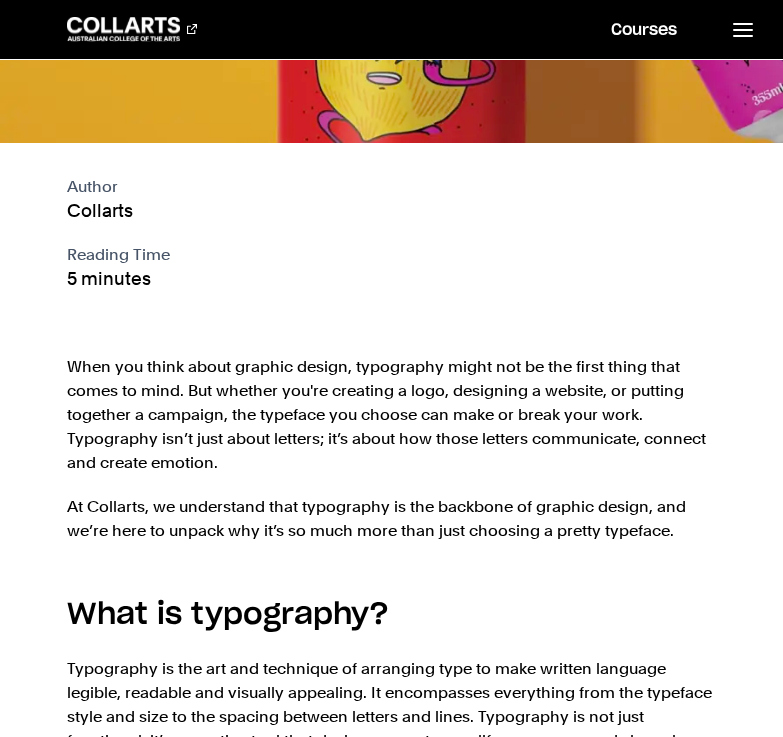 scroll, scrollTop: 568, scrollLeft: 0, axis: vertical 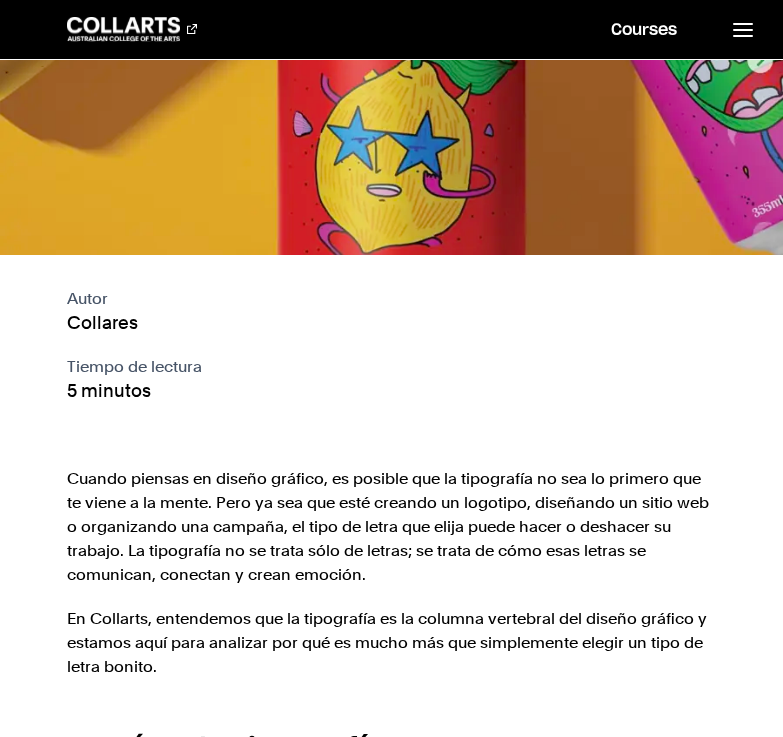 click on "Courses
Collarts Online
Study 100% online
About Us
History & Values
Strategic Plan
Governance & Accreditation
Faculty
Careers at Collarts" at bounding box center [391, 3850] 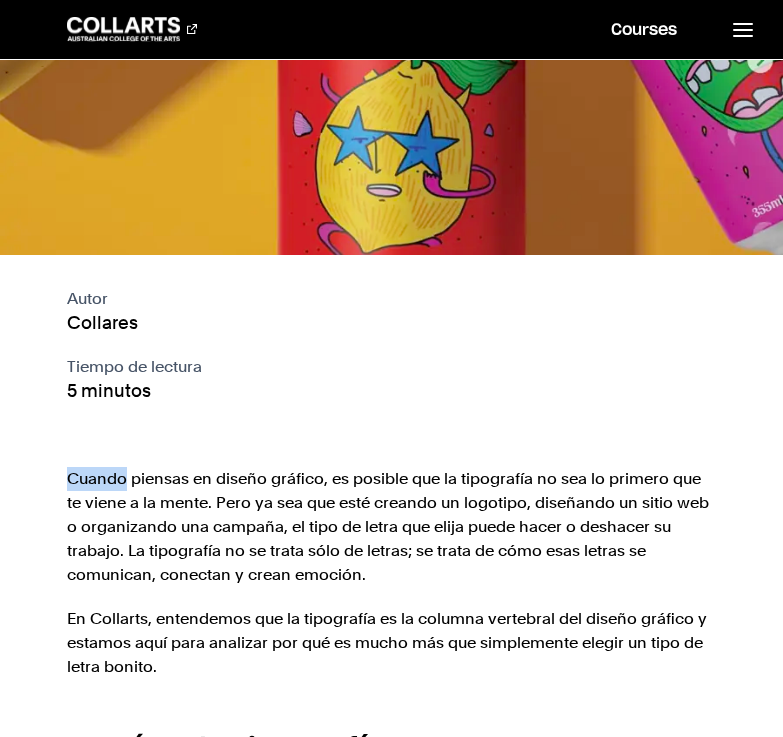 click on "Courses
Collarts Online
Study 100% online
About Us
History & Values
Strategic Plan
Governance & Accreditation
Faculty
Careers at Collarts" at bounding box center (391, 3850) 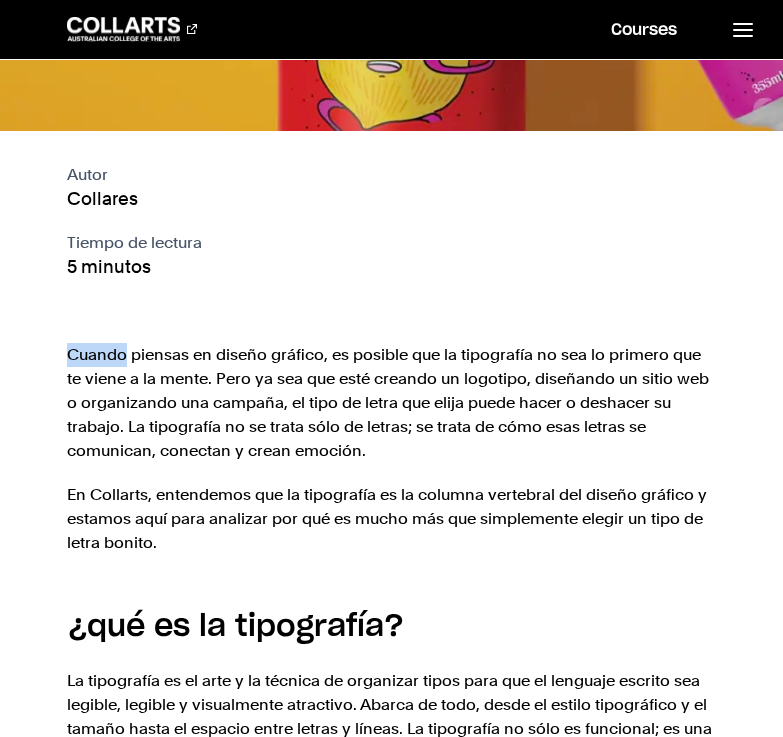 scroll, scrollTop: 694, scrollLeft: 0, axis: vertical 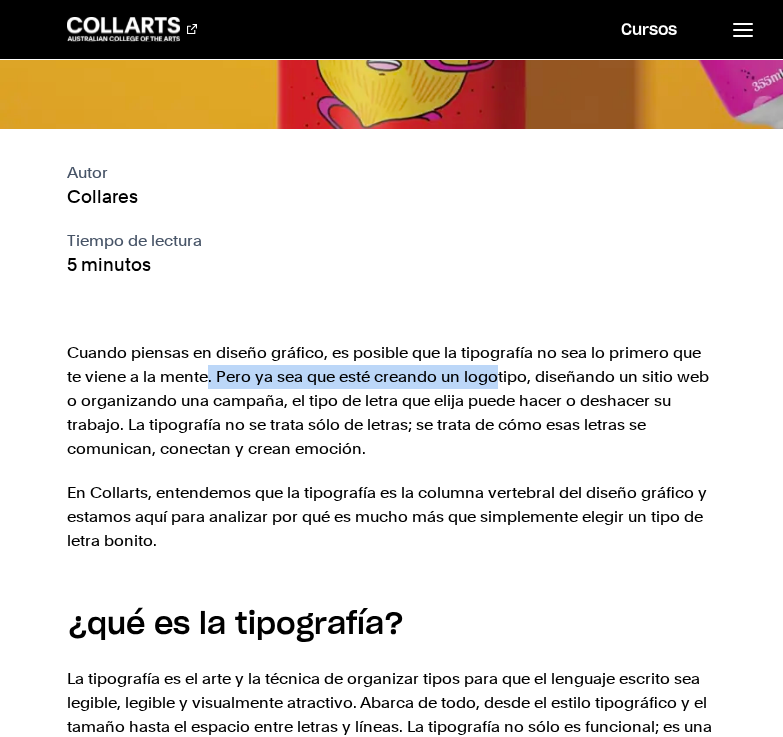 drag, startPoint x: 206, startPoint y: 371, endPoint x: 496, endPoint y: 368, distance: 290.0155 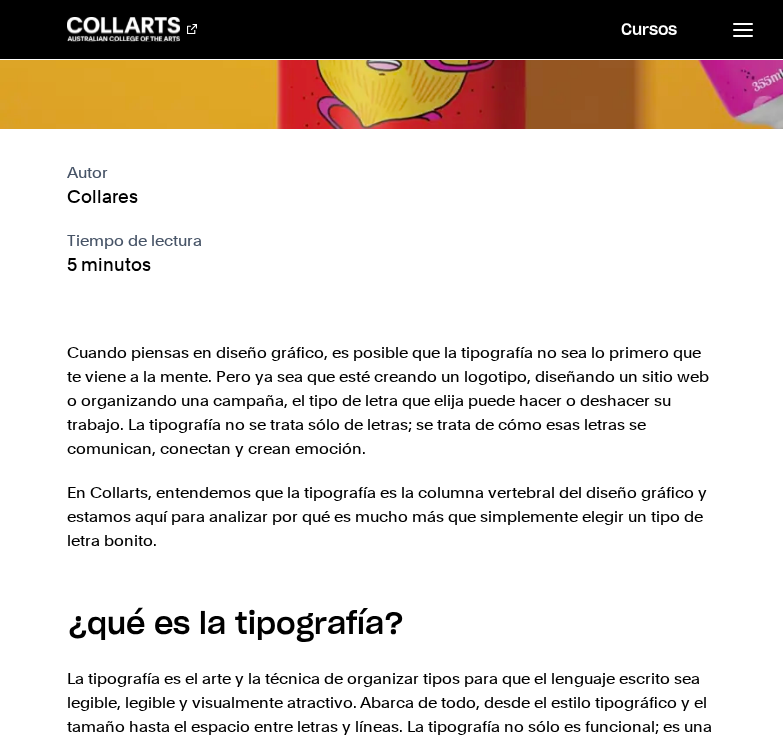 click on "Cuando piensas en diseño gráfico, es posible que la tipografía no sea lo primero que te viene a la mente. Pero ya sea que esté creando un logotipo, diseñando un sitio web o organizando una campaña, el tipo de letra que elija puede hacer o deshacer su trabajo. La tipografía no se trata sólo de letras; se trata de cómo esas letras se comunican, conectan y crean emoción.
En Collarts, entendemos que la tipografía es la columna vertebral del diseño gráfico y estamos aquí para analizar por qué es mucho más que simplemente elegir un tipo de letra bonito.
¿qué es la tipografía?
La tipografía es el arte y la técnica de organizar tipos para que el lenguaje escrito sea legible, legible y visualmente atractivo. Abarca de todo, desde el estilo tipográfico y el tamaño hasta el espacio entre letras y líneas. La tipografía no sólo es funcional; es una herramienta creativa que los diseñadores utilizan para amplificar un mensaje y dar forma a cómo se percibe." at bounding box center [392, 574] 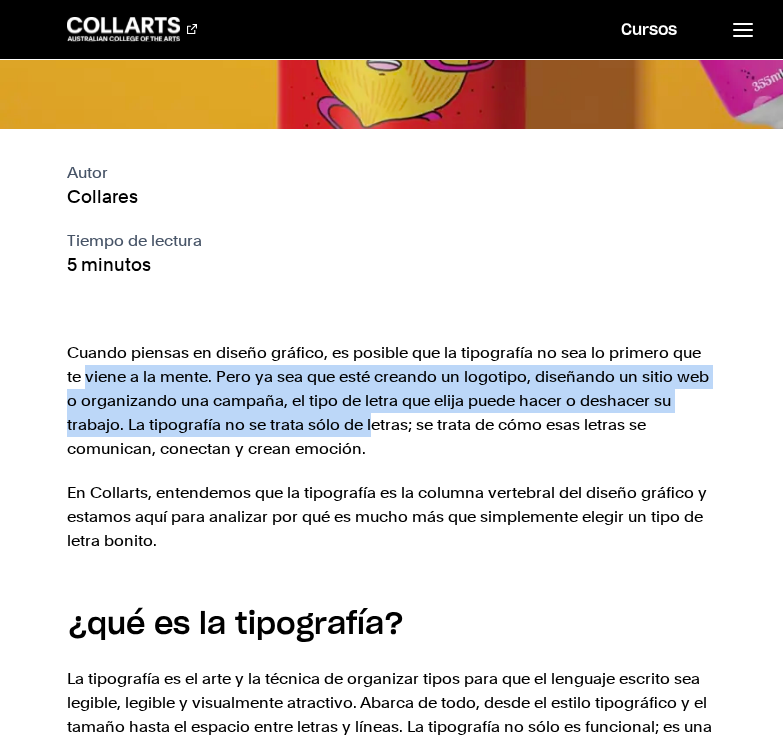 drag, startPoint x: 366, startPoint y: 433, endPoint x: 83, endPoint y: 365, distance: 291.055 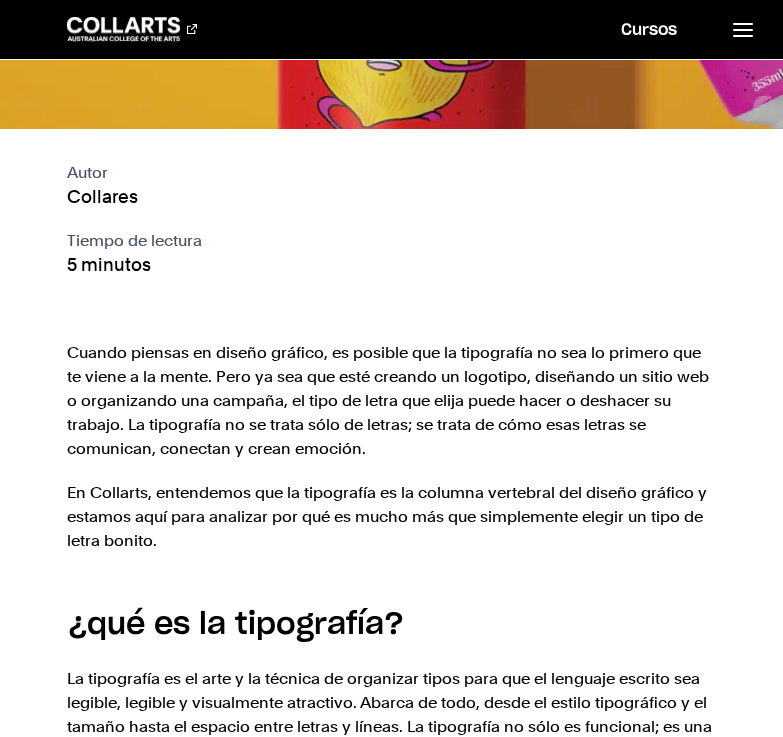 drag, startPoint x: 63, startPoint y: 349, endPoint x: 390, endPoint y: 440, distance: 339.426 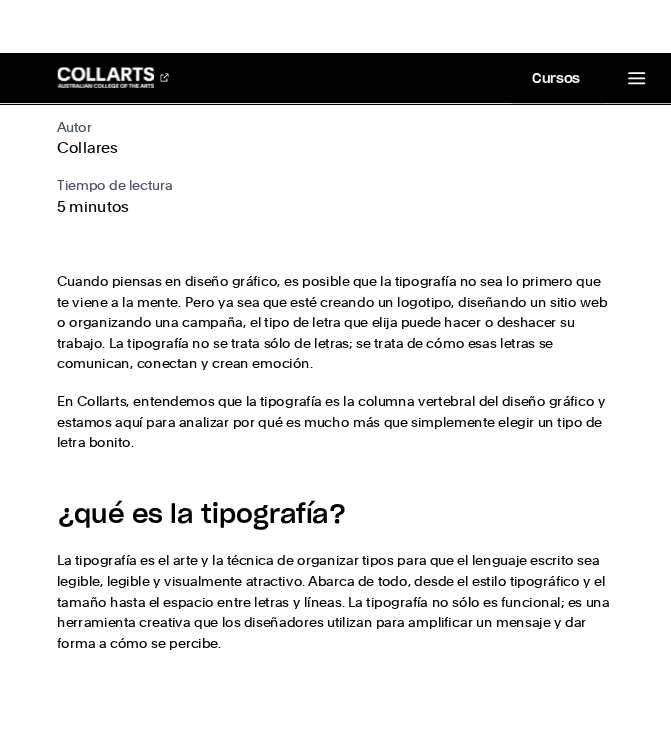 scroll, scrollTop: 788, scrollLeft: 0, axis: vertical 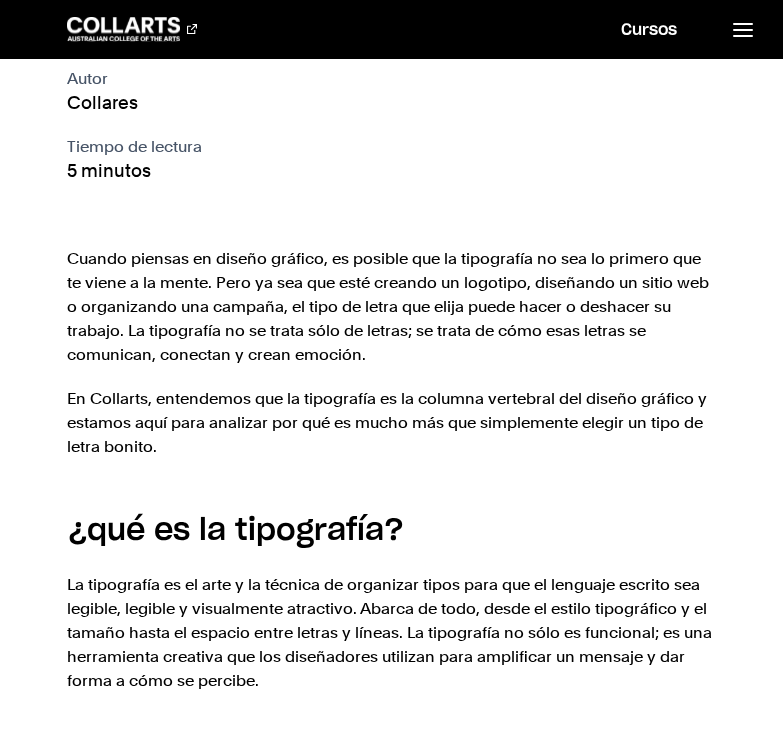 click on "Cuando piensas en diseño gráfico, es posible que la tipografía no sea lo primero que te viene a la mente. Pero ya sea que esté creando un logotipo, diseñando un sitio web o organizando una campaña, el tipo de letra que elija puede hacer o deshacer su trabajo. La tipografía no se trata sólo de letras; se trata de cómo esas letras se comunican, conectan y crean emoción.
En Collarts, entendemos que la tipografía es la columna vertebral del diseño gráfico y estamos aquí para analizar por qué es mucho más que simplemente elegir un tipo de letra bonito.
¿qué es la tipografía?
La tipografía es el arte y la técnica de organizar tipos para que el lenguaje escrito sea legible, legible y visualmente atractivo. Abarca de todo, desde el estilo tipográfico y el tamaño hasta el espacio entre letras y líneas. La tipografía no sólo es funcional; es una herramienta creativa que los diseñadores utilizan para amplificar un mensaje y dar forma a cómo se percibe." at bounding box center (392, 480) 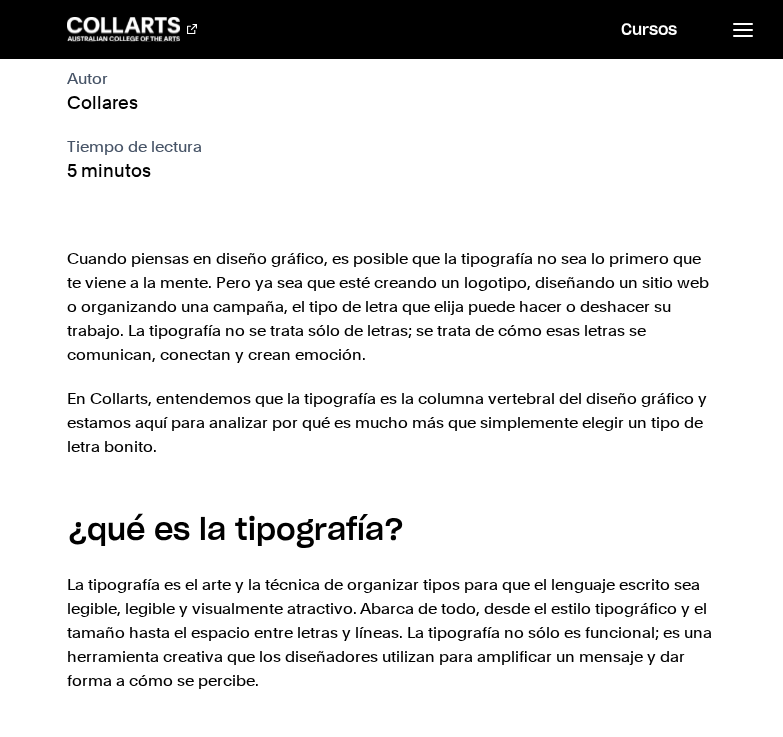 click on "En Collarts, entendemos que la tipografía es la columna vertebral del diseño gráfico y estamos aquí para analizar por qué es mucho más que simplemente elegir un tipo de letra bonito." at bounding box center [392, 423] 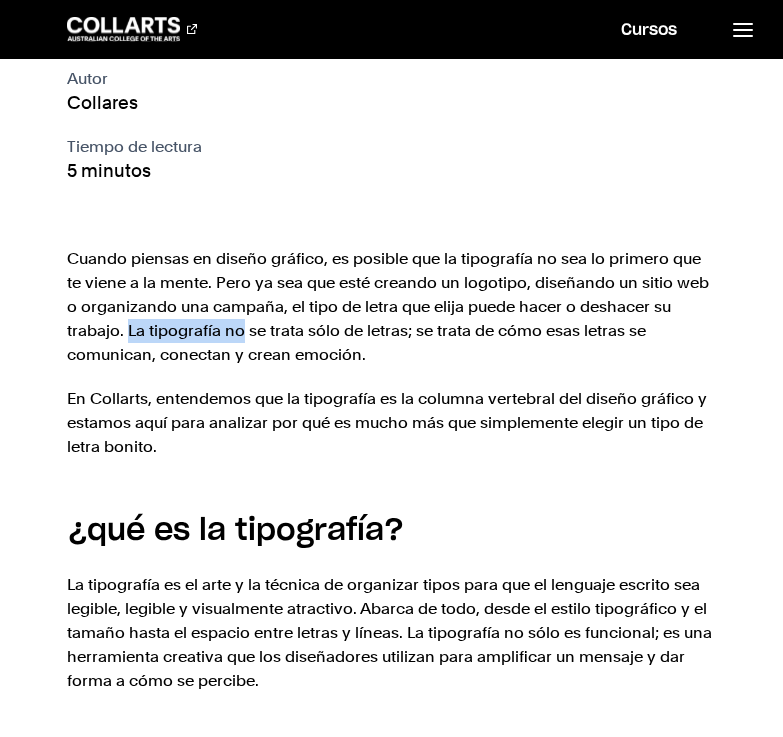 drag, startPoint x: 129, startPoint y: 329, endPoint x: 242, endPoint y: 318, distance: 113.534134 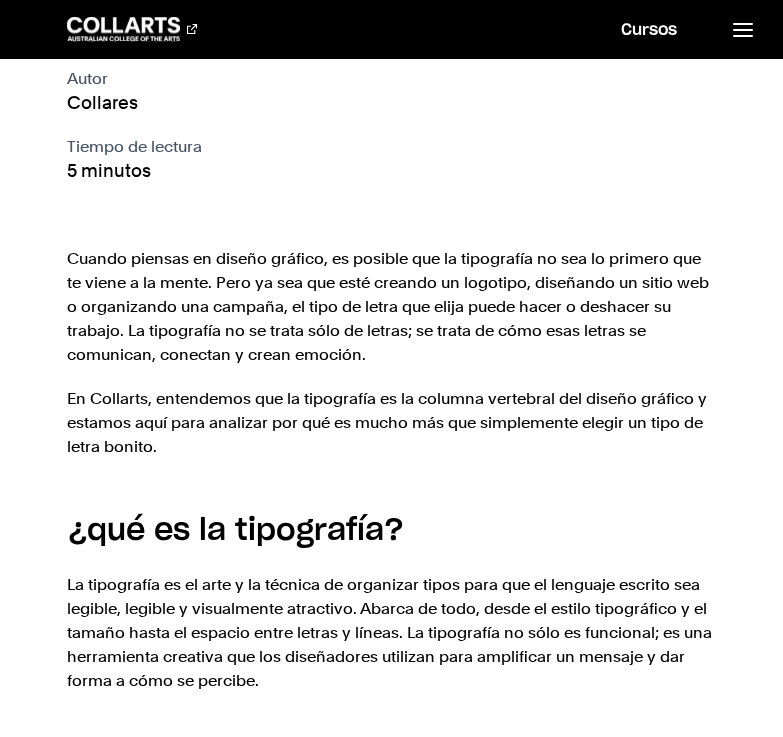 click on "Cuando piensas en diseño gráfico, es posible que la tipografía no sea lo primero que te viene a la mente. Pero ya sea que esté creando un logotipo, diseñando un sitio web o organizando una campaña, el tipo de letra que elija puede hacer o deshacer su trabajo. La tipografía no se trata sólo de letras; se trata de cómo esas letras se comunican, conectan y crean emoción.
En Collarts, entendemos que la tipografía es la columna vertebral del diseño gráfico y estamos aquí para analizar por qué es mucho más que simplemente elegir un tipo de letra bonito.
¿qué es la tipografía?
La tipografía es el arte y la técnica de organizar tipos para que el lenguaje escrito sea legible, legible y visualmente atractivo. Abarca de todo, desde el estilo tipográfico y el tamaño hasta el espacio entre letras y líneas. La tipografía no sólo es funcional; es una herramienta creativa que los diseñadores utilizan para amplificar un mensaje y dar forma a cómo se percibe." at bounding box center [392, 480] 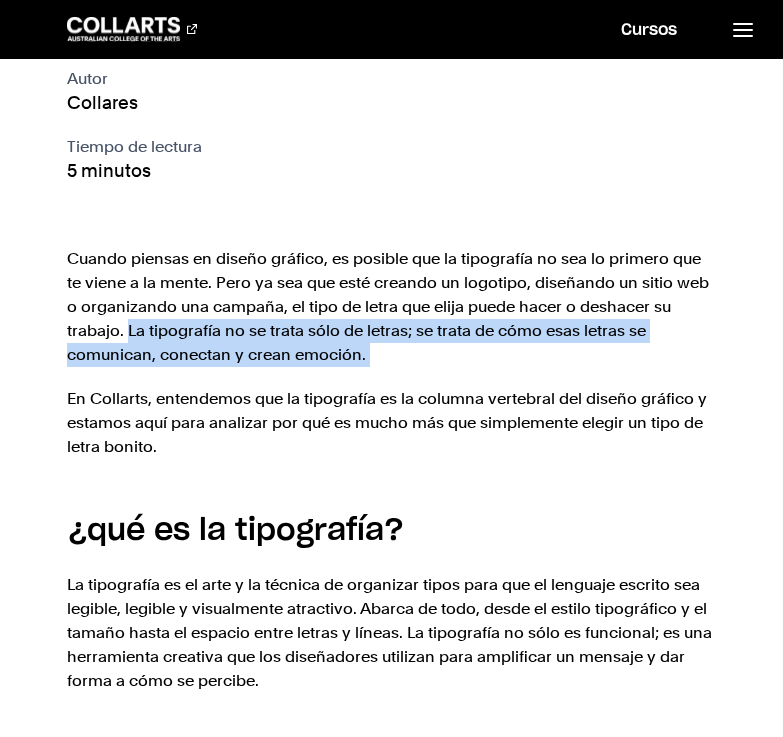 drag, startPoint x: 428, startPoint y: 350, endPoint x: 126, endPoint y: 328, distance: 302.80026 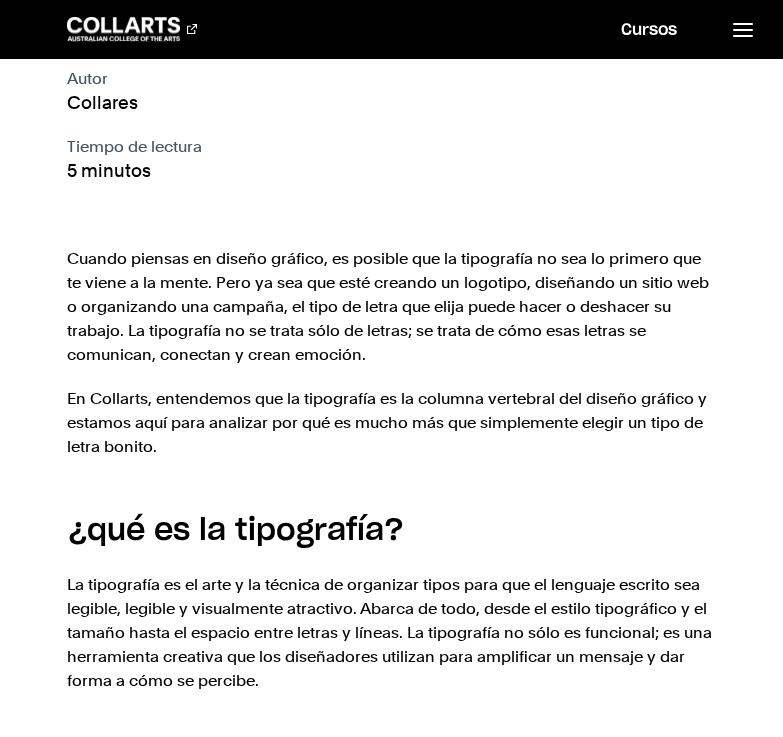 click on "En Collarts, entendemos que la tipografía es la columna vertebral del diseño gráfico y estamos aquí para analizar por qué es mucho más que simplemente elegir un tipo de letra bonito." at bounding box center (392, 423) 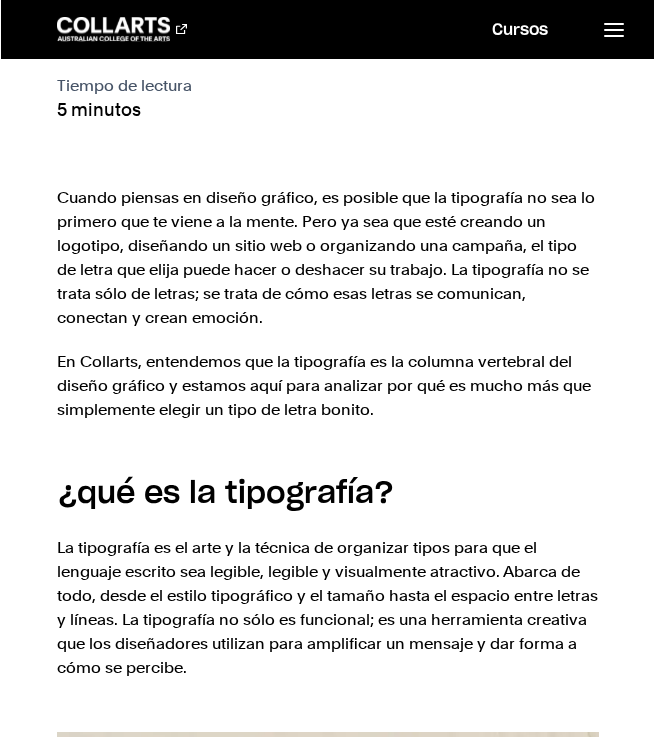 scroll, scrollTop: 840, scrollLeft: 0, axis: vertical 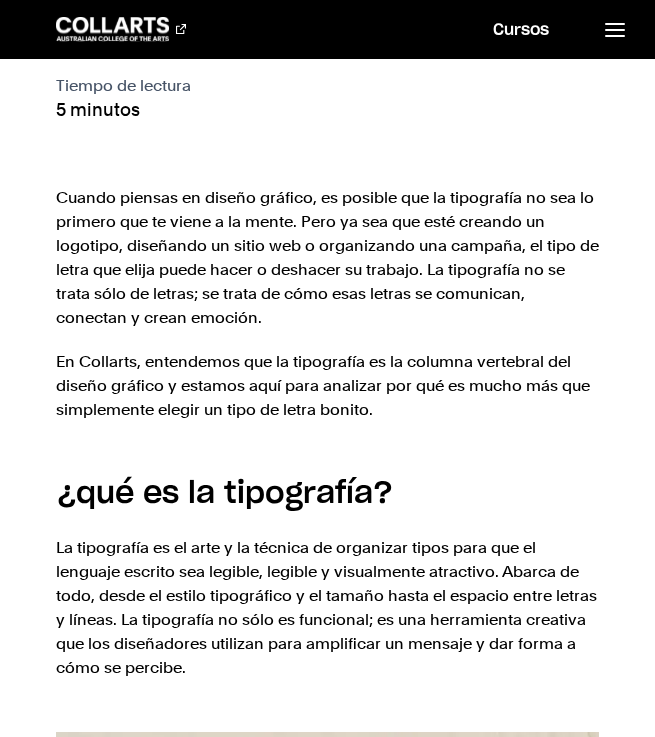 click on "En Collarts, entendemos que la tipografía es la columna vertebral del diseño gráfico y estamos aquí para analizar por qué es mucho más que simplemente elegir un tipo de letra bonito." at bounding box center (328, 386) 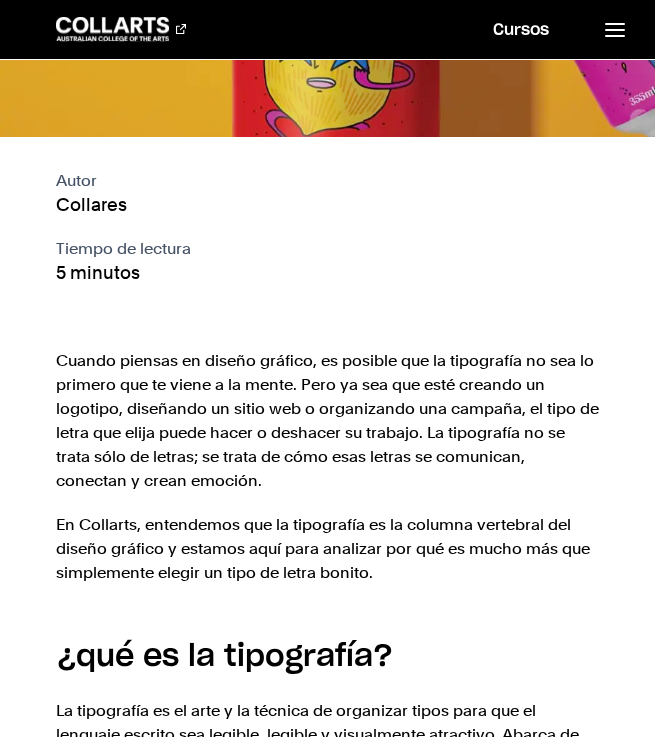 scroll, scrollTop: 668, scrollLeft: 0, axis: vertical 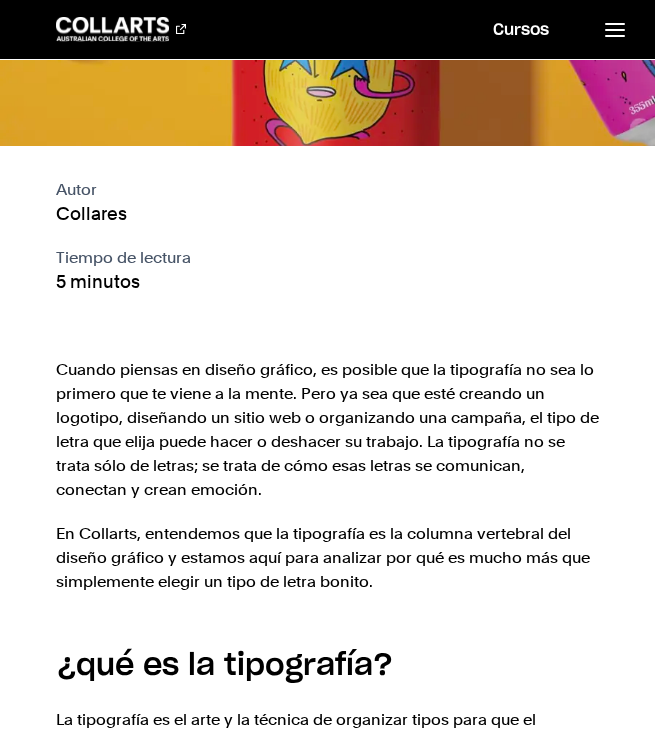 click on "Cuando piensas en diseño gráfico, es posible que la tipografía no sea lo primero que te viene a la mente. Pero ya sea que esté creando un logotipo, diseñando un sitio web o organizando una campaña, el tipo de letra que elija puede hacer o deshacer su trabajo. La tipografía no se trata sólo de letras; se trata de cómo esas letras se comunican, conectan y crean emoción." at bounding box center [328, 430] 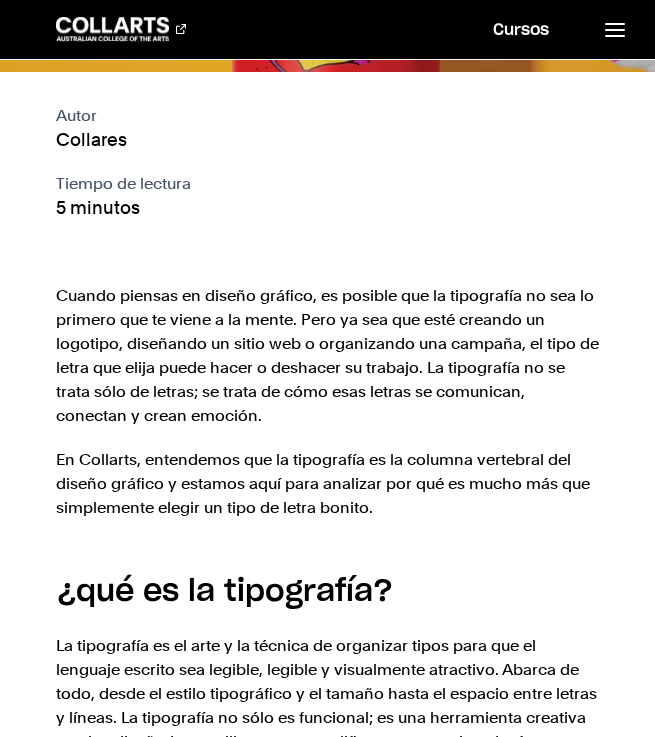 scroll, scrollTop: 748, scrollLeft: 0, axis: vertical 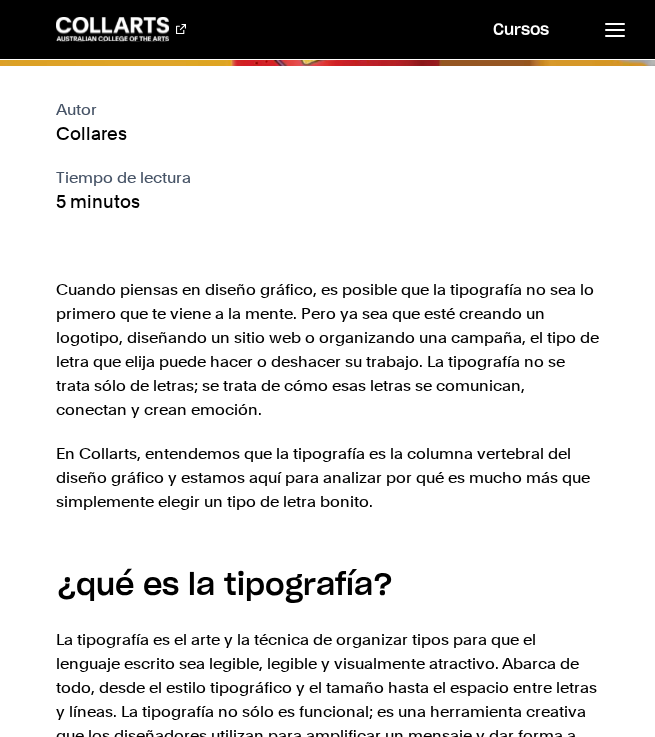 click on "Cuando piensas en diseño gráfico, es posible que la tipografía no sea lo primero que te viene a la mente. Pero ya sea que esté creando un logotipo, diseñando un sitio web o organizando una campaña, el tipo de letra que elija puede hacer o deshacer su trabajo. La tipografía no se trata sólo de letras; se trata de cómo esas letras se comunican, conectan y crean emoción." at bounding box center (328, 350) 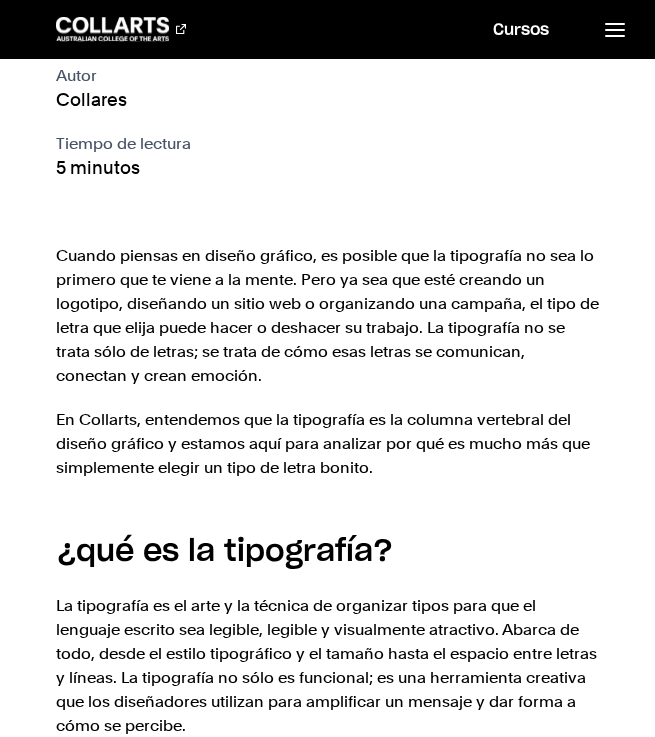 scroll, scrollTop: 777, scrollLeft: 0, axis: vertical 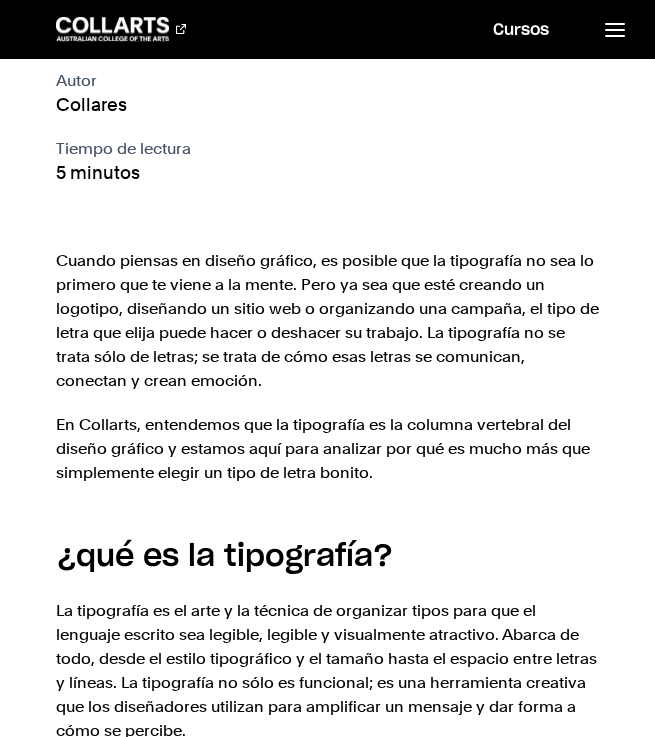 click on "Cuando piensas en diseño gráfico, es posible que la tipografía no sea lo primero que te viene a la mente. Pero ya sea que esté creando un logotipo, diseñando un sitio web o organizando una campaña, el tipo de letra que elija puede hacer o deshacer su trabajo. La tipografía no se trata sólo de letras; se trata de cómo esas letras se comunican, conectan y crean emoción." at bounding box center [328, 321] 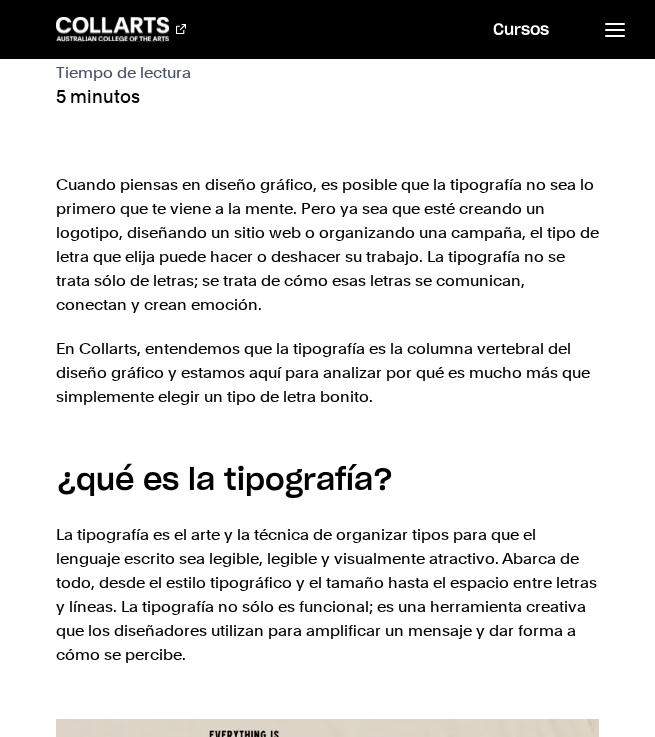 scroll, scrollTop: 854, scrollLeft: 0, axis: vertical 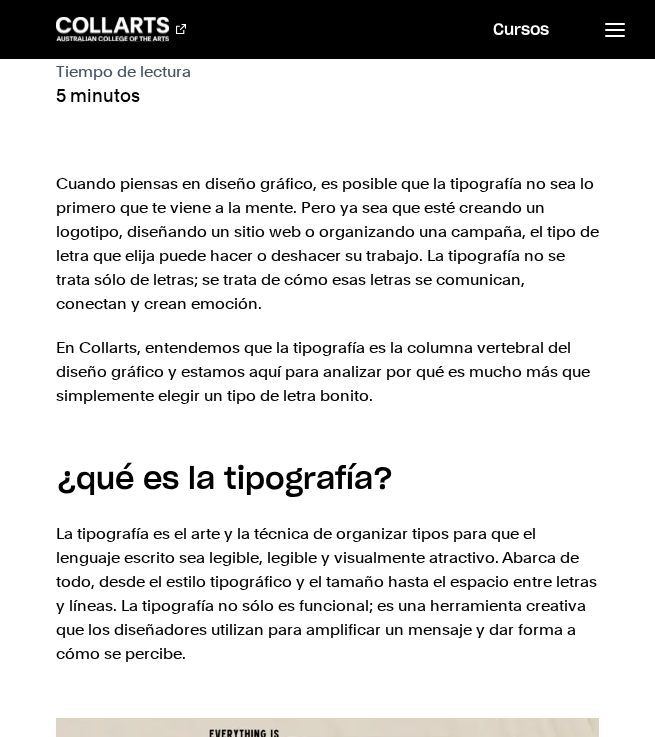 click on "En Collarts, entendemos que la tipografía es la columna vertebral del diseño gráfico y estamos aquí para analizar por qué es mucho más que simplemente elegir un tipo de letra bonito." at bounding box center [328, 372] 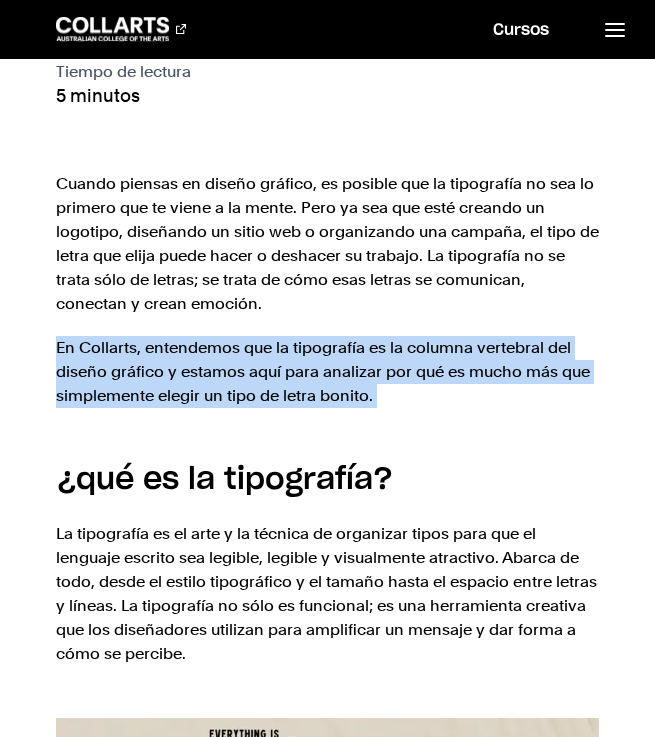 click on "En Collarts, entendemos que la tipografía es la columna vertebral del diseño gráfico y estamos aquí para analizar por qué es mucho más que simplemente elegir un tipo de letra bonito." at bounding box center [328, 372] 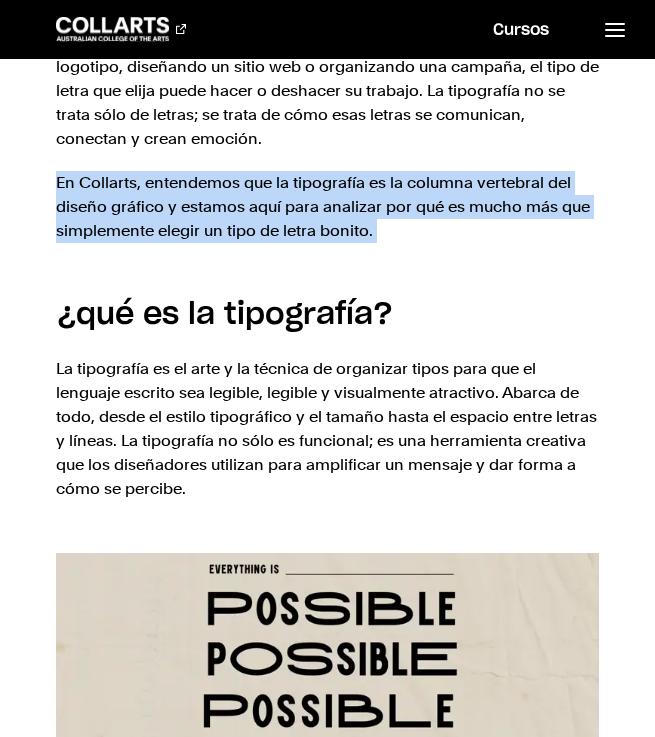 scroll, scrollTop: 1110, scrollLeft: 0, axis: vertical 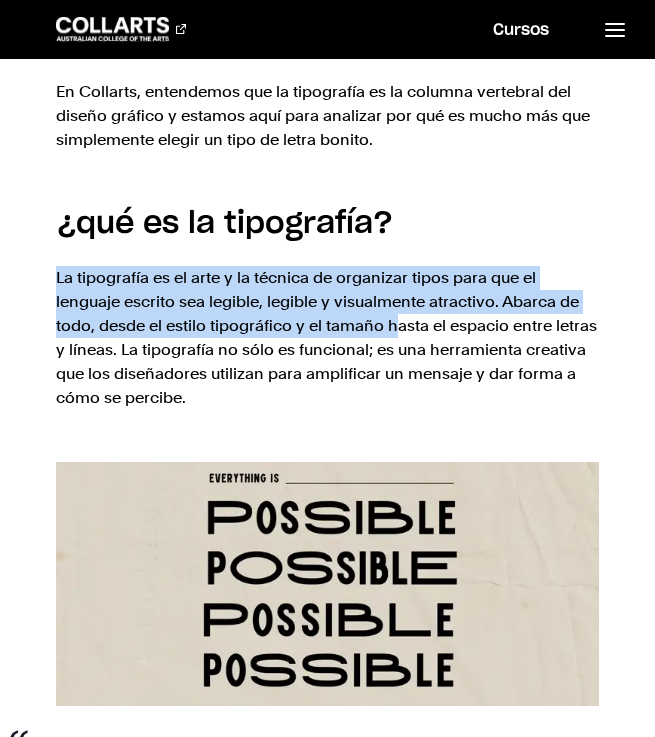 drag, startPoint x: 51, startPoint y: 272, endPoint x: 397, endPoint y: 321, distance: 349.45242 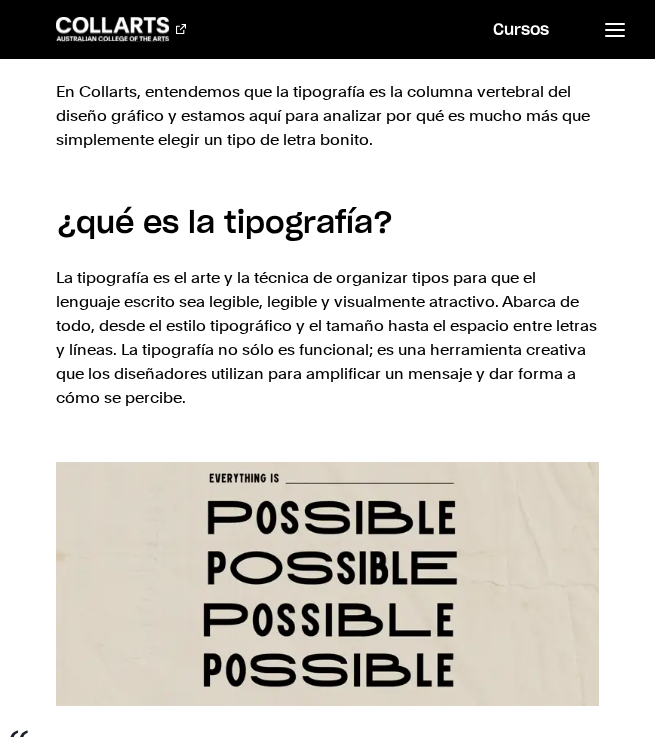 click on "La tipografía es el arte y la técnica de organizar tipos para que el lenguaje escrito sea legible, legible y visualmente atractivo. Abarca de todo, desde el estilo tipográfico y el tamaño hasta el espacio entre letras y líneas. La tipografía no sólo es funcional; es una herramienta creativa que los diseñadores utilizan para amplificar un mensaje y dar forma a cómo se percibe." at bounding box center (328, 338) 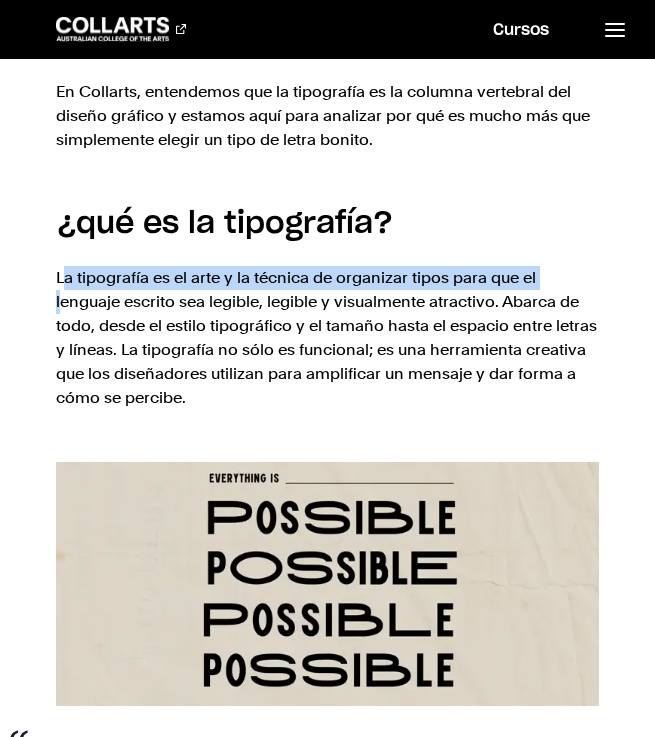 drag, startPoint x: 61, startPoint y: 278, endPoint x: 52, endPoint y: 295, distance: 19.235384 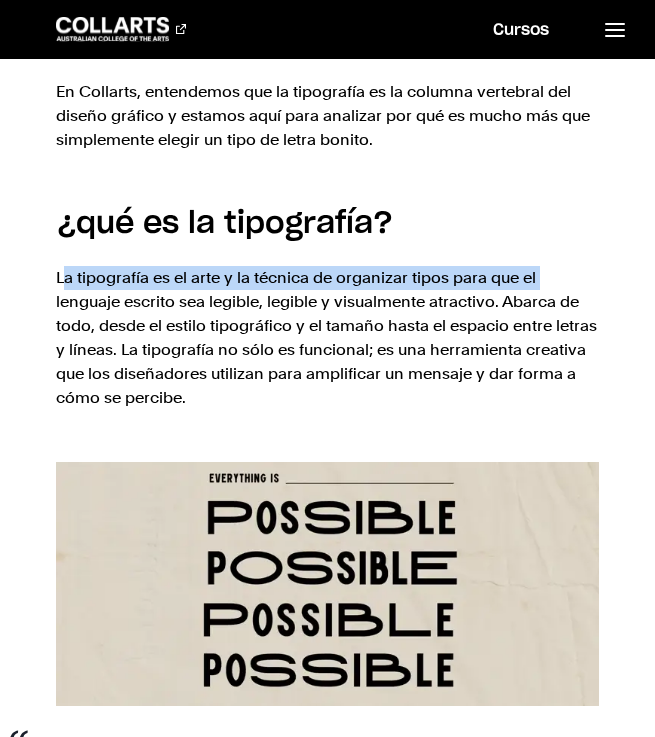 click on "Cuando piensas en diseño gráfico, es posible que la tipografía no sea lo primero que te viene a la mente. Pero ya sea que esté creando un logotipo, diseñando un sitio web o organizando una campaña, el tipo de letra que elija puede hacer o deshacer su trabajo. La tipografía no se trata sólo de letras; se trata de cómo esas letras se comunican, conectan y crean emoción.
En Collarts, entendemos que la tipografía es la columna vertebral del diseño gráfico y estamos aquí para analizar por qué es mucho más que simplemente elegir un tipo de letra bonito.
¿qué es la tipografía?
La tipografía es el arte y la técnica de organizar tipos para que el lenguaje escrito sea legible, legible y visualmente atractivo. Abarca de todo, desde el estilo tipográfico y el tamaño hasta el espacio entre letras y líneas. La tipografía no sólo es funcional; es una herramienta creativa que los diseñadores utilizan para amplificar un mensaje y dar forma a cómo se percibe." at bounding box center [327, 173] 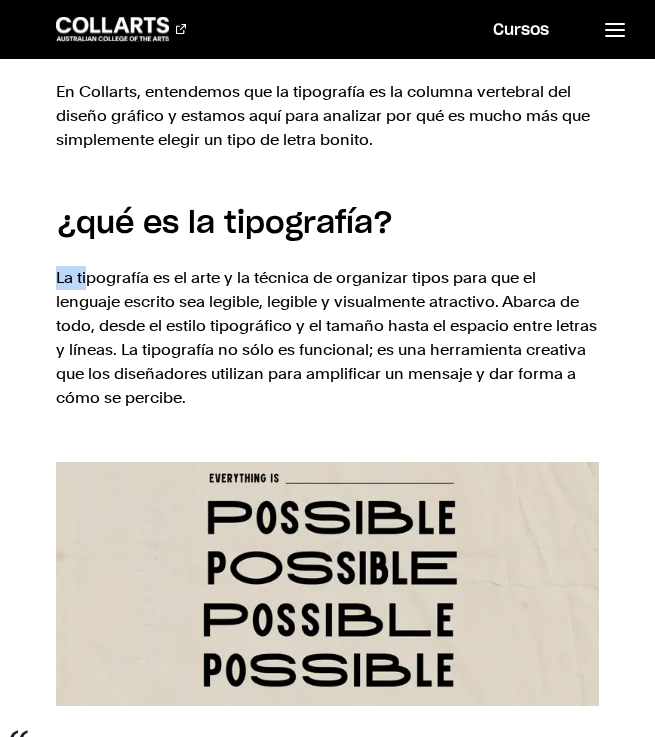 drag, startPoint x: 33, startPoint y: 277, endPoint x: 87, endPoint y: 288, distance: 55.108982 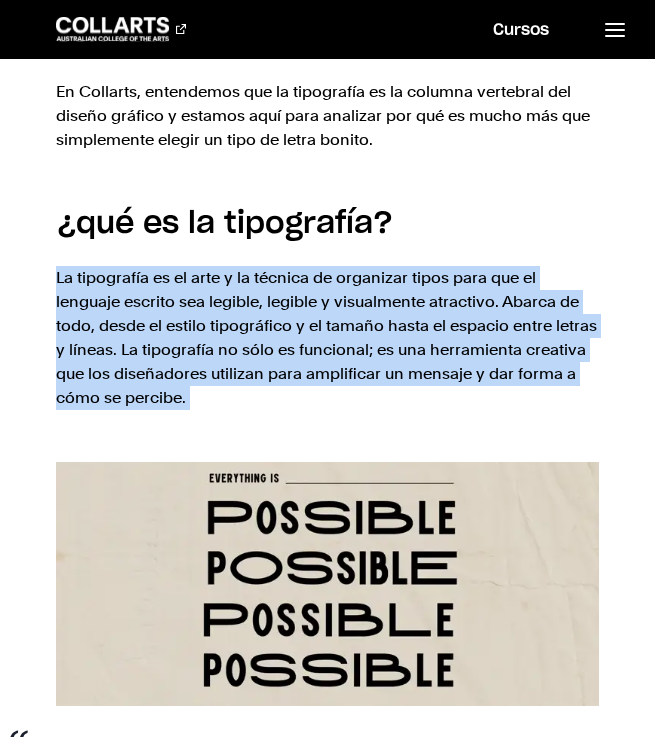 click on "La tipografía es el arte y la técnica de organizar tipos para que el lenguaje escrito sea legible, legible y visualmente atractivo. Abarca de todo, desde el estilo tipográfico y el tamaño hasta el espacio entre letras y líneas. La tipografía no sólo es funcional; es una herramienta creativa que los diseñadores utilizan para amplificar un mensaje y dar forma a cómo se percibe." at bounding box center [328, 338] 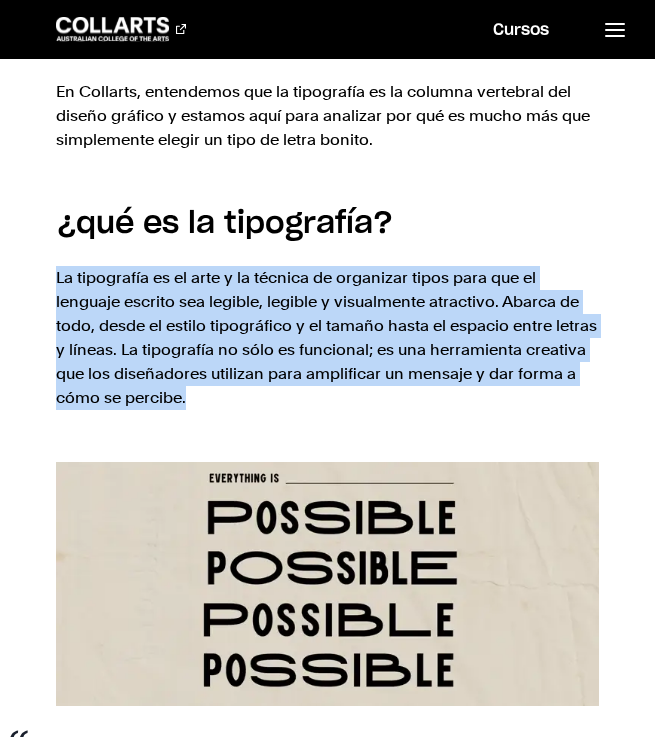 drag, startPoint x: 59, startPoint y: 274, endPoint x: 381, endPoint y: 402, distance: 346.5083 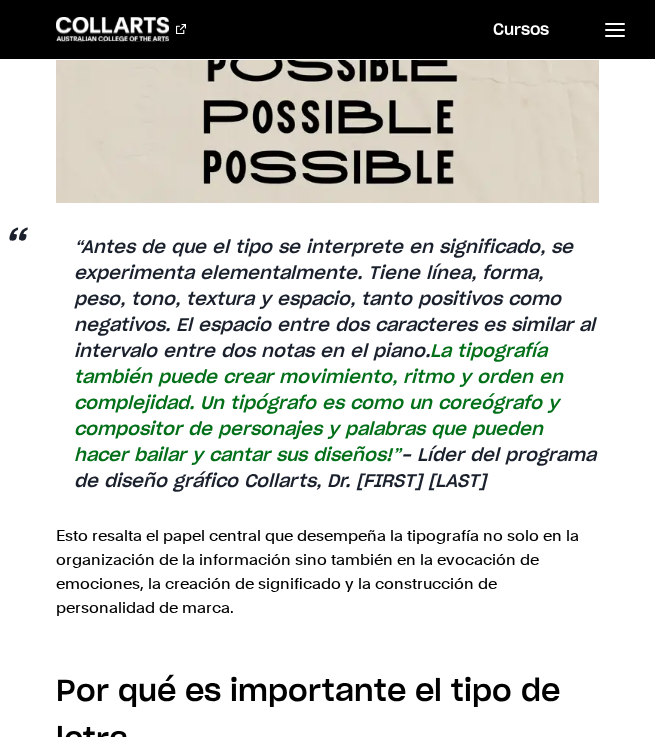 scroll, scrollTop: 1620, scrollLeft: 0, axis: vertical 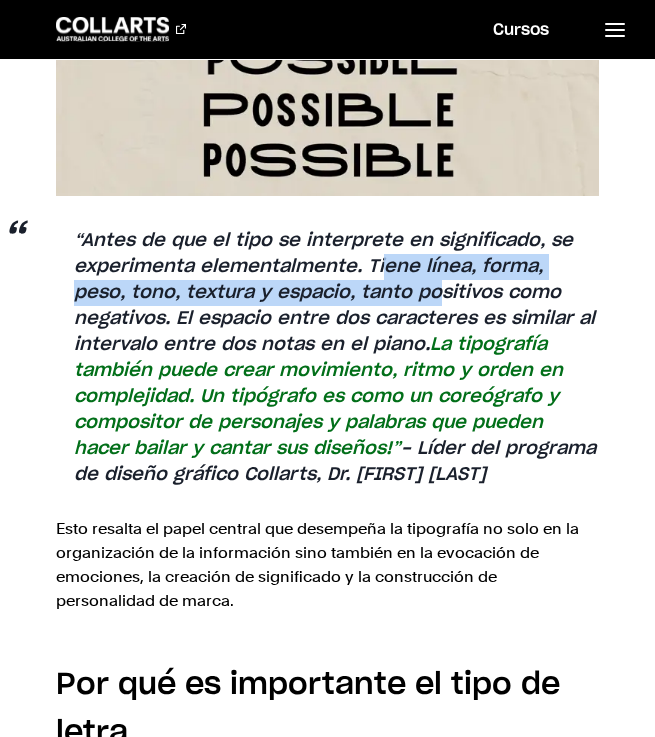 drag, startPoint x: 377, startPoint y: 264, endPoint x: 381, endPoint y: 280, distance: 16.492422 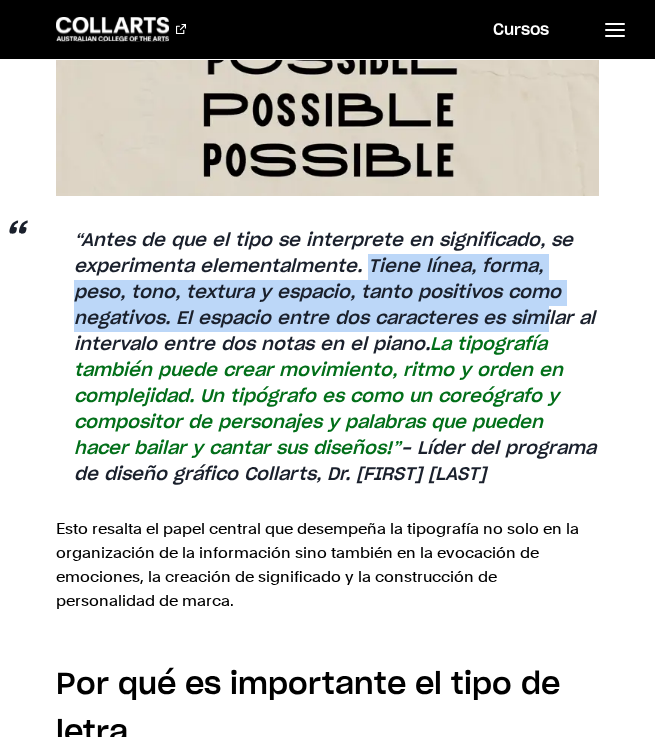 drag, startPoint x: 364, startPoint y: 262, endPoint x: 439, endPoint y: 306, distance: 86.95401 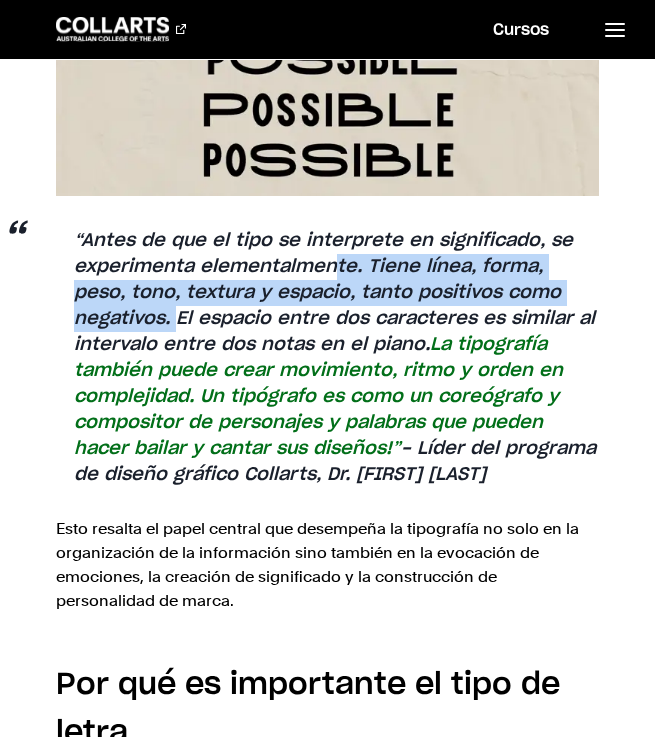 drag, startPoint x: 70, startPoint y: 313, endPoint x: 328, endPoint y: 257, distance: 264.00757 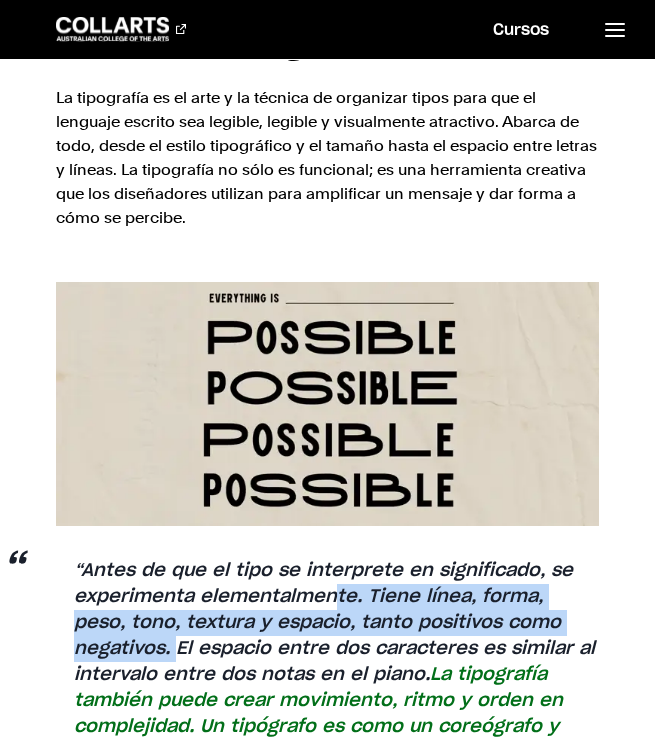 scroll, scrollTop: 1212, scrollLeft: 0, axis: vertical 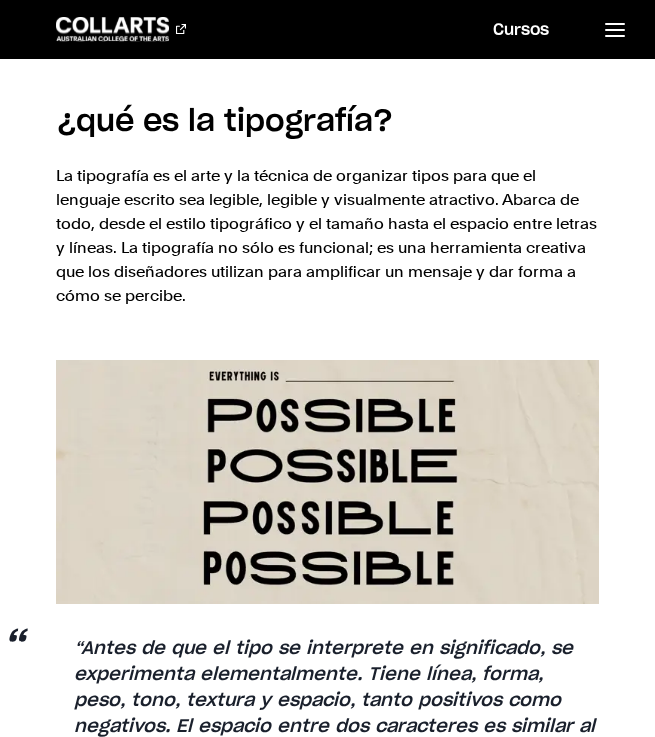 click on "La tipografía es el arte y la técnica de organizar tipos para que el lenguaje escrito sea legible, legible y visualmente atractivo. Abarca de todo, desde el estilo tipográfico y el tamaño hasta el espacio entre letras y líneas. La tipografía no sólo es funcional; es una herramienta creativa que los diseñadores utilizan para amplificar un mensaje y dar forma a cómo se percibe." at bounding box center [328, 236] 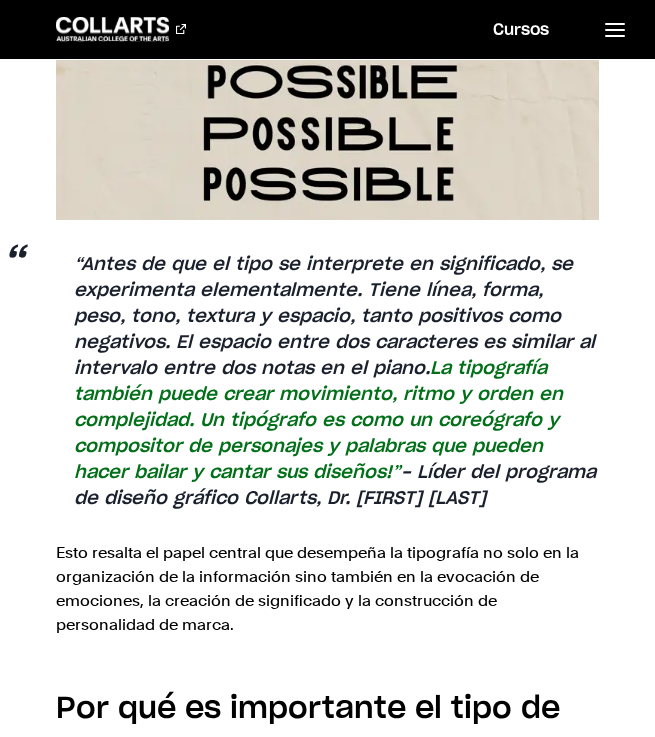 scroll, scrollTop: 1608, scrollLeft: 0, axis: vertical 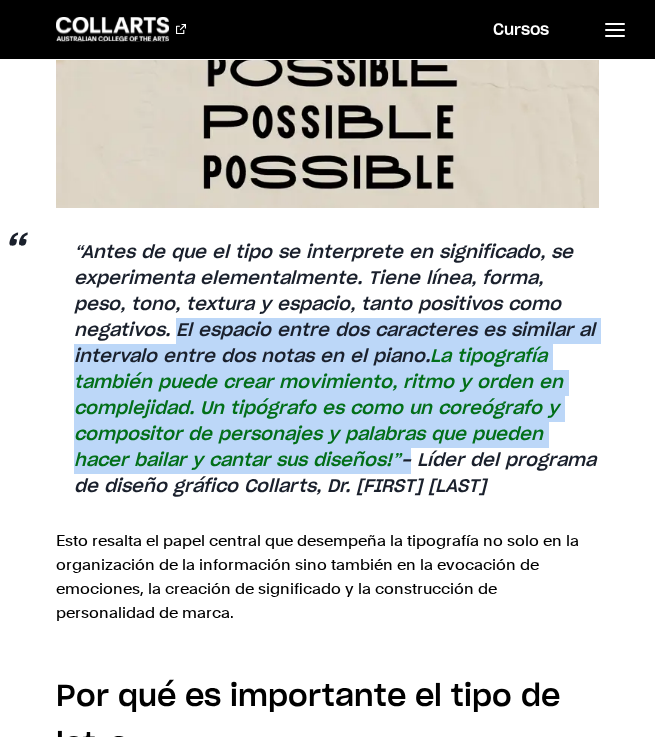 drag, startPoint x: 65, startPoint y: 334, endPoint x: 204, endPoint y: 450, distance: 181.04419 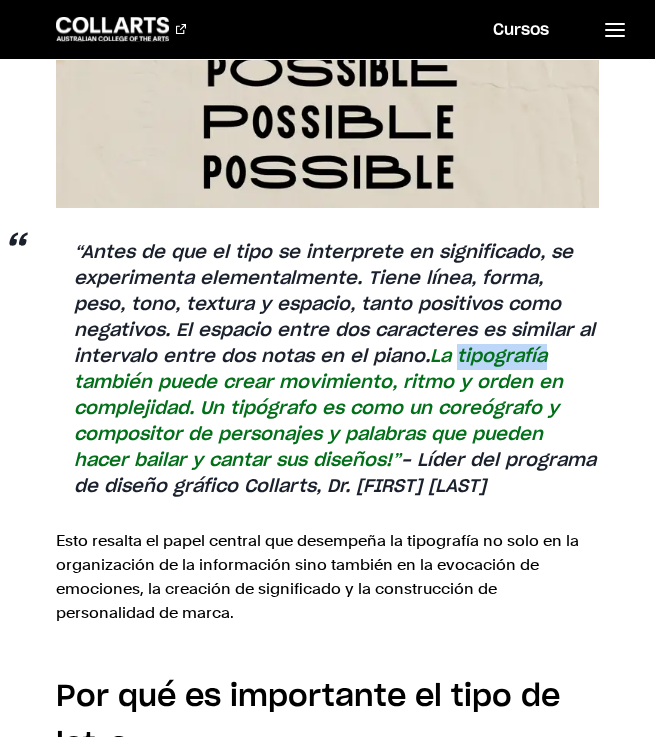 click on "La tipografía también puede crear movimiento, ritmo y orden en complejidad. Un tipógrafo es como un coreógrafo y compositor de personajes y palabras que pueden hacer bailar y cantar sus diseños!”" at bounding box center [318, 409] 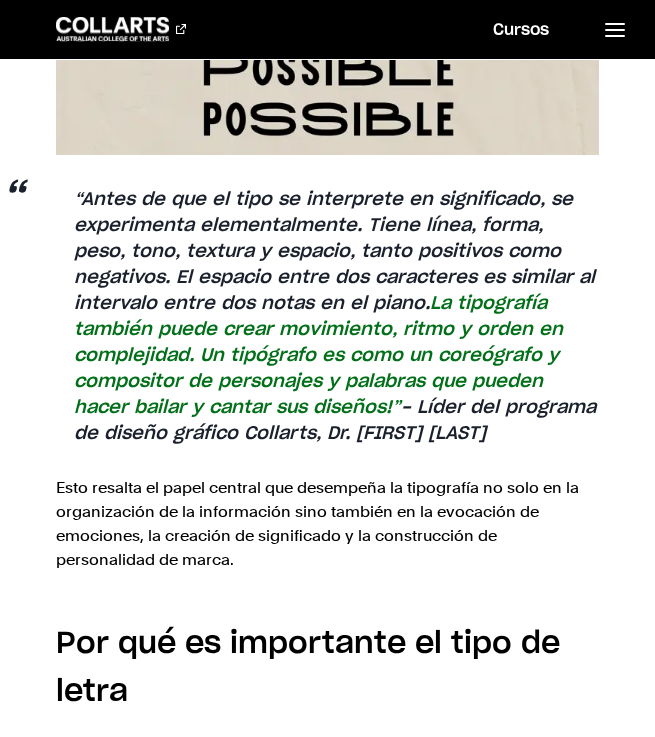 scroll, scrollTop: 1665, scrollLeft: 0, axis: vertical 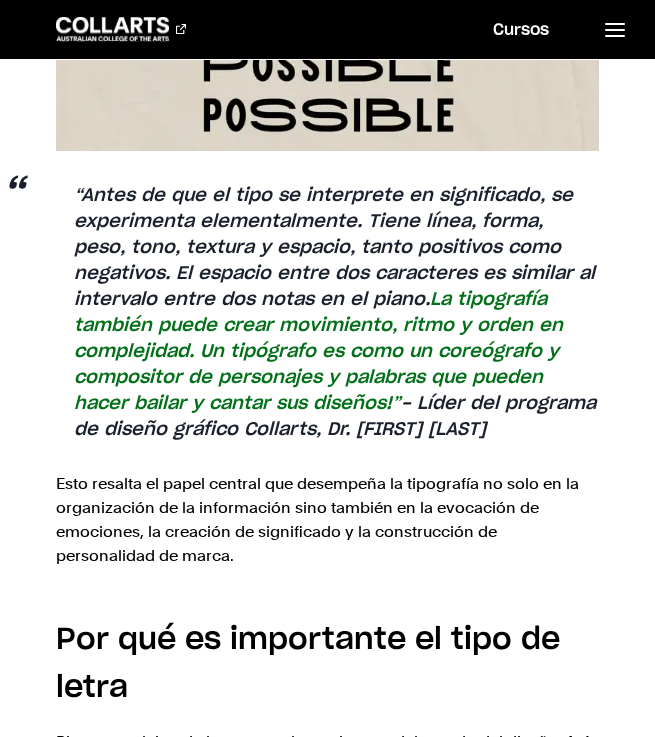 click on "“Antes de que el tipo se interprete en significado, se experimenta elementalmente. Tiene línea, forma, peso, tono, textura y espacio, tanto positivos como negativos. El espacio entre dos caracteres es similar al intervalo entre dos notas en el piano.  La tipografía también puede crear movimiento, ritmo y orden en complejidad. Un tipógrafo es como un coreógrafo y compositor de personajes y palabras que pueden hacer bailar y cantar sus diseños!”  - Líder del programa de diseño gráfico Collarts, Dr. Cameron Rose" at bounding box center (328, 313) 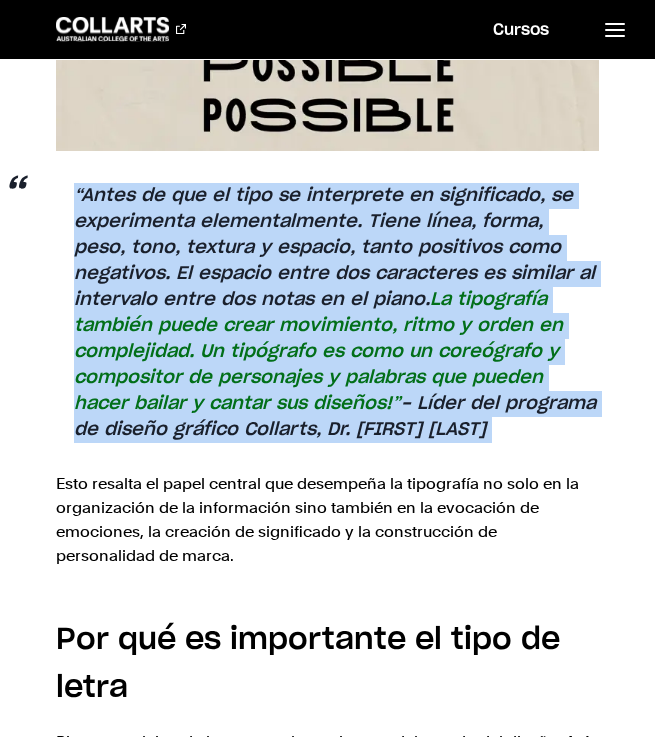 click on "“Antes de que el tipo se interprete en significado, se experimenta elementalmente. Tiene línea, forma, peso, tono, textura y espacio, tanto positivos como negativos. El espacio entre dos caracteres es similar al intervalo entre dos notas en el piano.  La tipografía también puede crear movimiento, ritmo y orden en complejidad. Un tipógrafo es como un coreógrafo y compositor de personajes y palabras que pueden hacer bailar y cantar sus diseños!”  - Líder del programa de diseño gráfico Collarts, Dr. Cameron Rose" at bounding box center (328, 313) 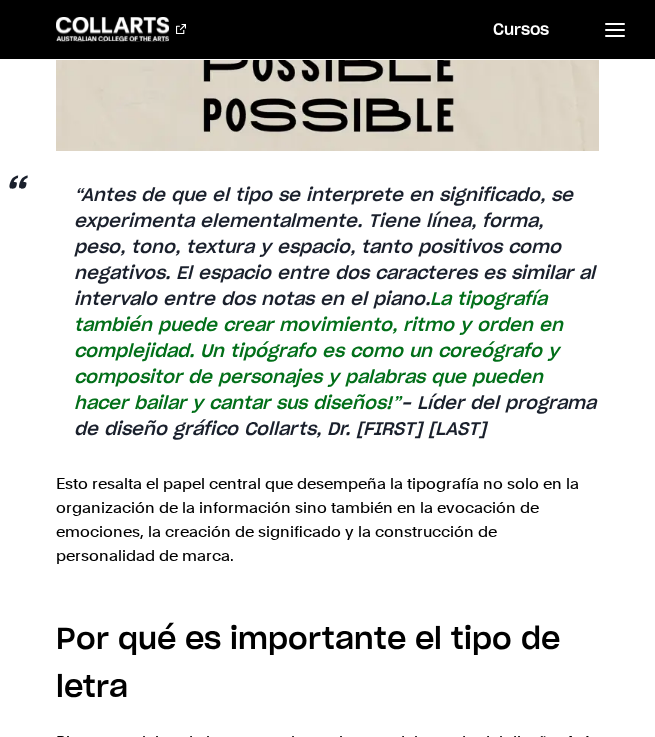 click on "“Antes de que el tipo se interprete en significado, se experimenta elementalmente. Tiene línea, forma, peso, tono, textura y espacio, tanto positivos como negativos. El espacio entre dos caracteres es similar al intervalo entre dos notas en el piano.  La tipografía también puede crear movimiento, ritmo y orden en complejidad. Un tipógrafo es como un coreógrafo y compositor de personajes y palabras que pueden hacer bailar y cantar sus diseños!”  - Líder del programa de diseño gráfico Collarts, Dr. Cameron Rose" at bounding box center (328, 313) 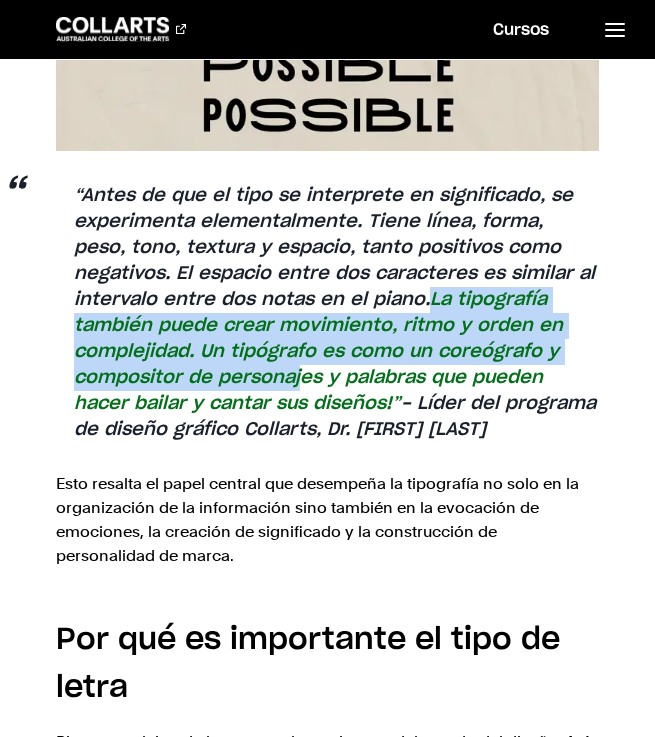 drag, startPoint x: 344, startPoint y: 299, endPoint x: 154, endPoint y: 376, distance: 205.00975 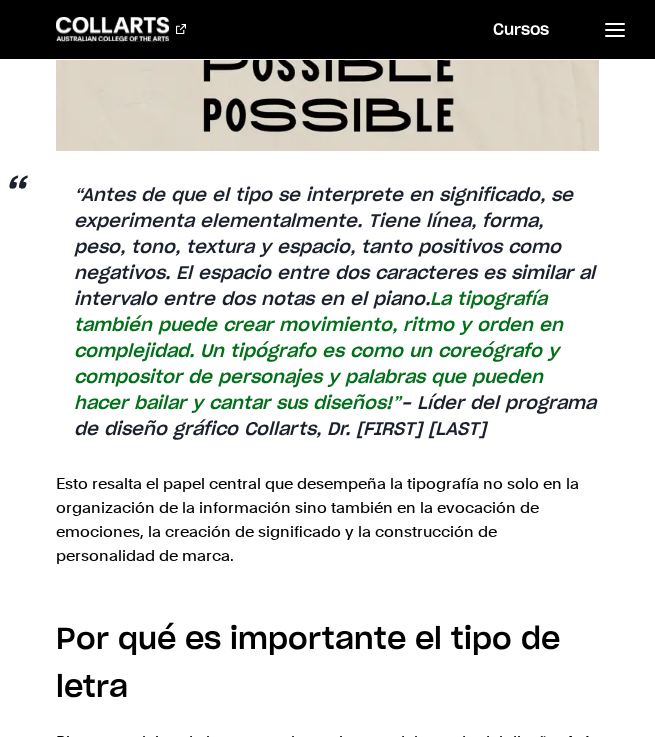 click on "La tipografía también puede crear movimiento, ritmo y orden en complejidad. Un tipógrafo es como un coreógrafo y compositor de personajes y palabras que pueden hacer bailar y cantar sus diseños!”" at bounding box center [318, 352] 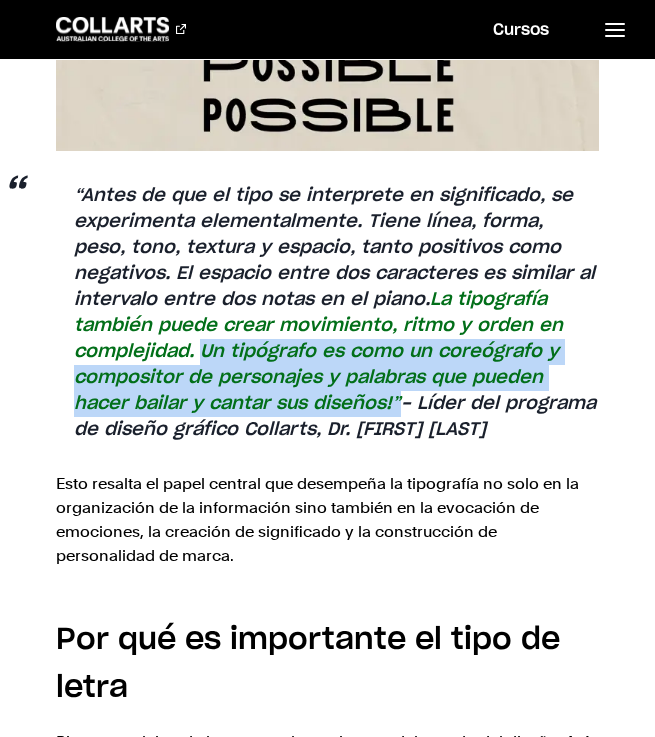 drag, startPoint x: 45, startPoint y: 359, endPoint x: 202, endPoint y: 407, distance: 164.17369 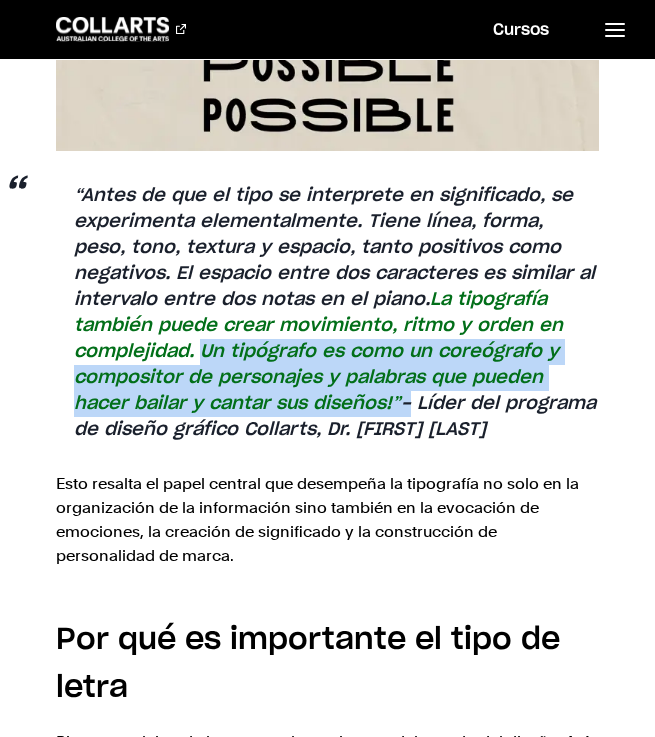 click on "La tipografía también puede crear movimiento, ritmo y orden en complejidad. Un tipógrafo es como un coreógrafo y compositor de personajes y palabras que pueden hacer bailar y cantar sus diseños!”" at bounding box center [318, 352] 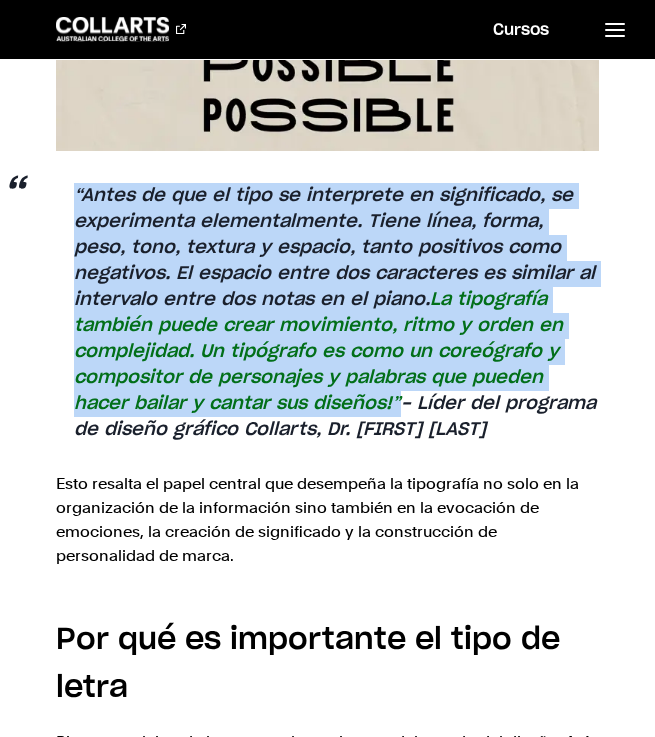drag, startPoint x: 196, startPoint y: 411, endPoint x: 69, endPoint y: 195, distance: 250.56935 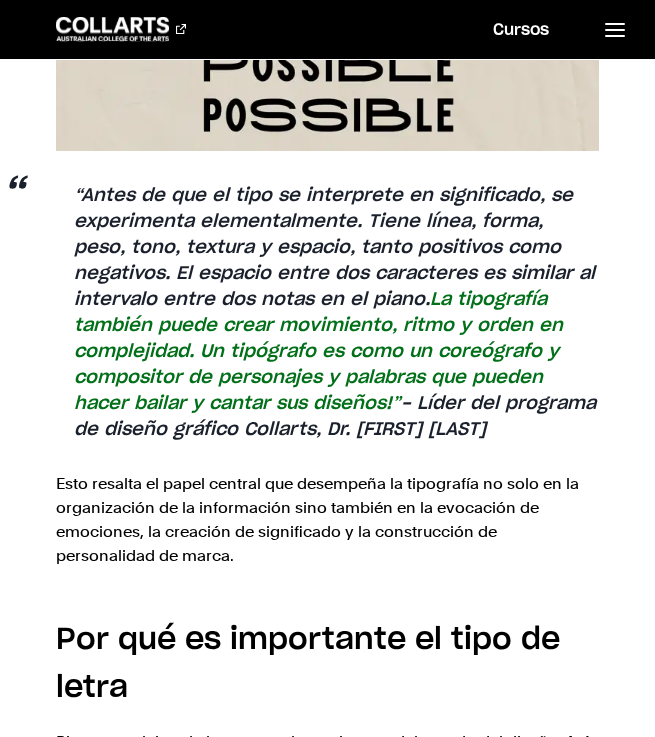click on "Esto resalta el papel central que desempeña la tipografía no solo en la organización de la información sino también en la evocación de emociones, la creación de significado y la construcción de personalidad de marca." at bounding box center (328, 520) 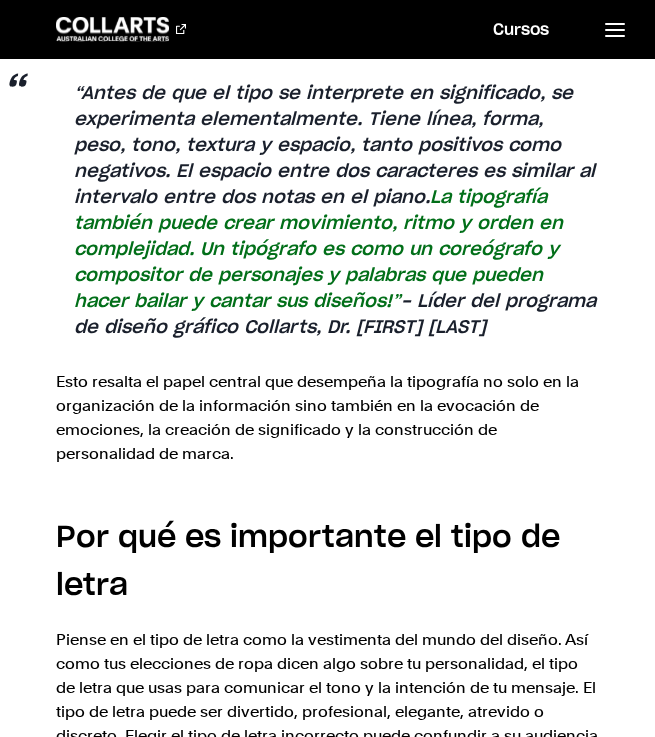 scroll, scrollTop: 1711, scrollLeft: 0, axis: vertical 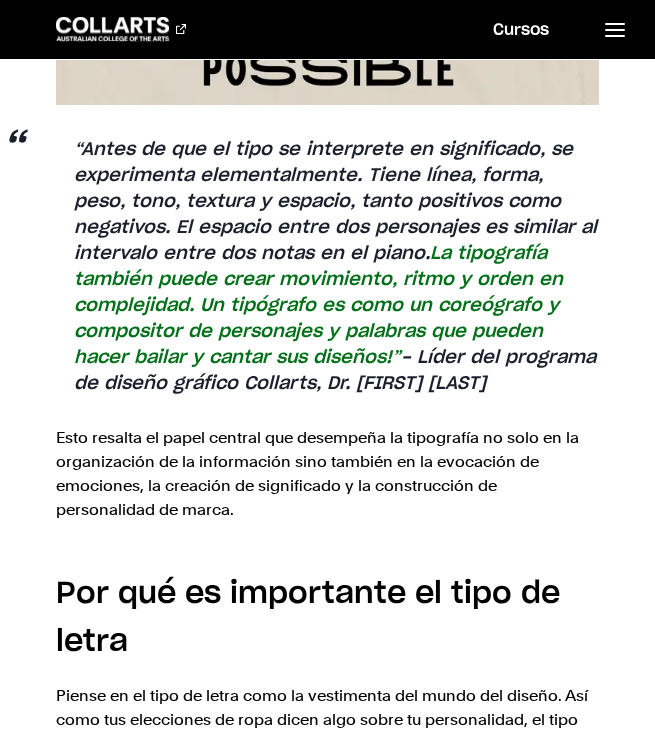 click on "“Antes de que el tipo se interprete en significado, se experimenta elementalmente. Tiene línea, forma, peso, tono, textura y espacio, tanto positivos como negativos. El espacio entre dos personajes es similar al intervalo entre dos notas en el piano.  La tipografía también puede crear movimiento, ritmo y orden en complejidad. Un tipógrafo es como un coreógrafo y compositor de personajes y palabras que pueden hacer bailar y cantar sus diseños!”  - Líder del programa de diseño gráfico Collarts, Dr. Cameron Rose" at bounding box center (328, 267) 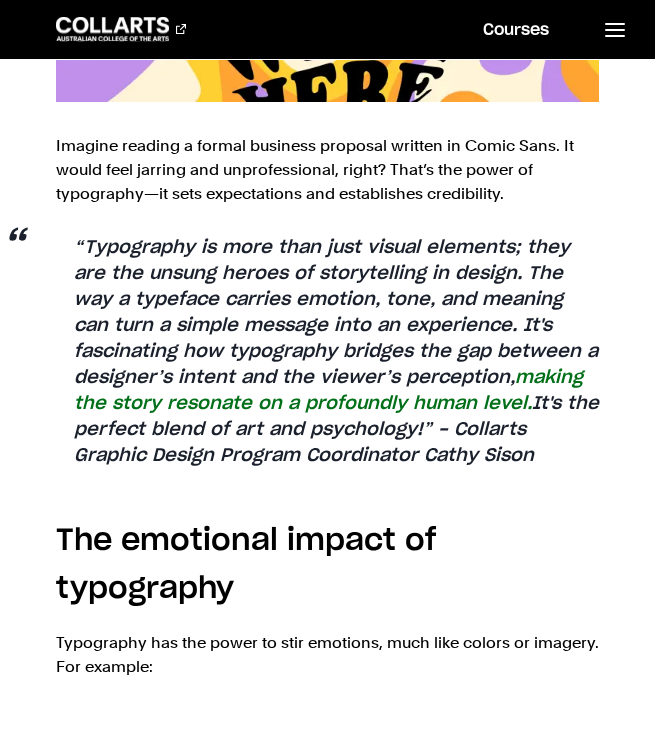 scroll, scrollTop: 0, scrollLeft: 0, axis: both 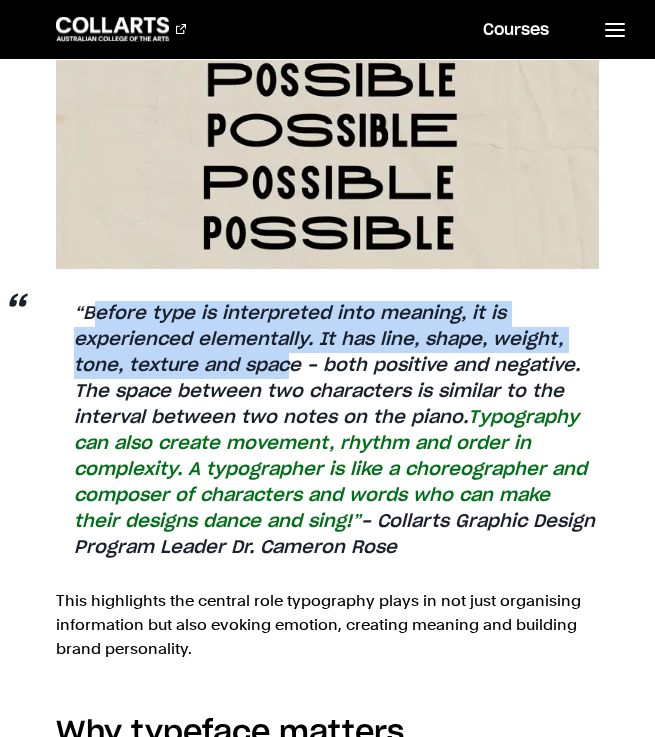 drag, startPoint x: 94, startPoint y: 319, endPoint x: 281, endPoint y: 360, distance: 191.4419 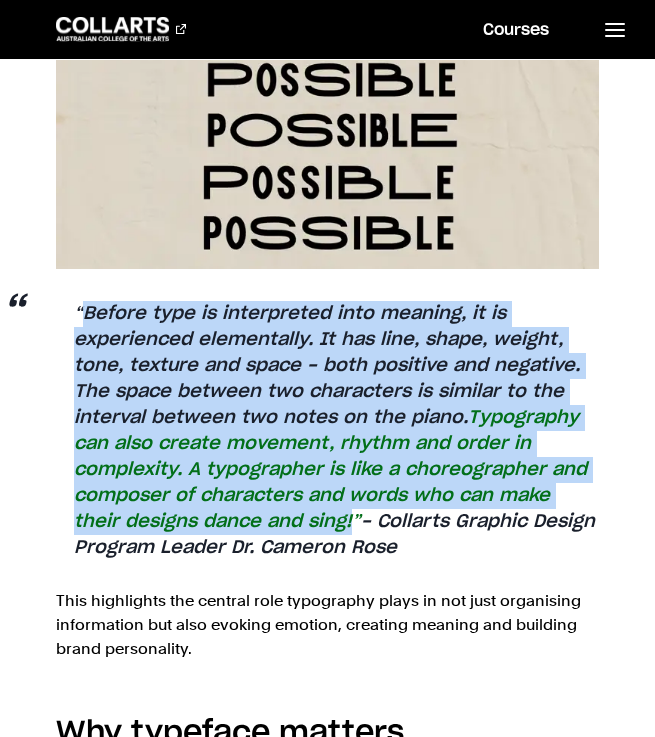 drag, startPoint x: 84, startPoint y: 312, endPoint x: 300, endPoint y: 521, distance: 300.56113 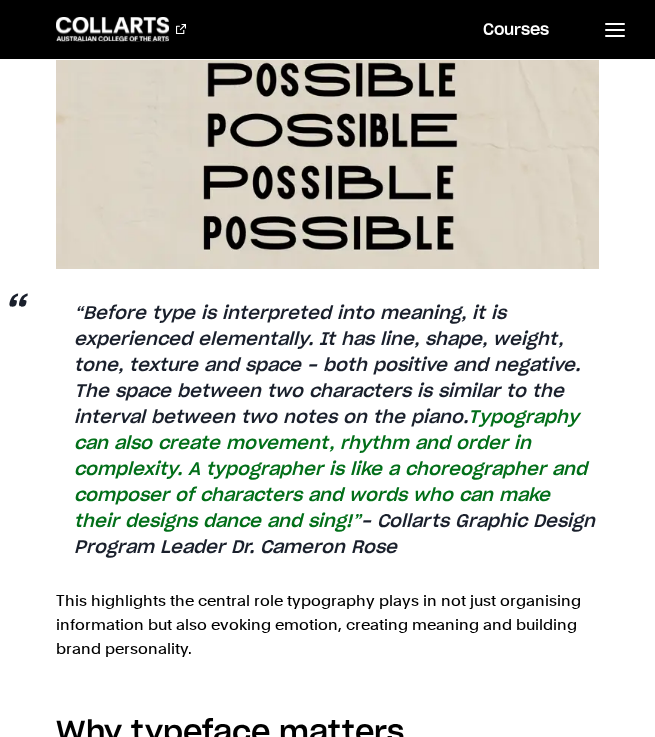 click on "Typography can also create movement, rhythm and order in complexity. A typographer is like a choreographer and composer of characters and words who can make their designs dance and sing!”" at bounding box center (330, 470) 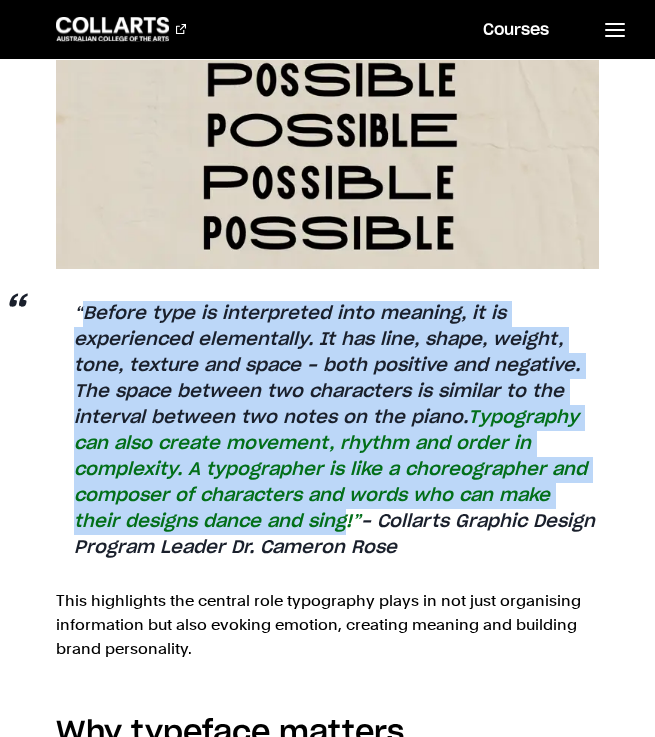 drag, startPoint x: 290, startPoint y: 523, endPoint x: 88, endPoint y: 308, distance: 295.00677 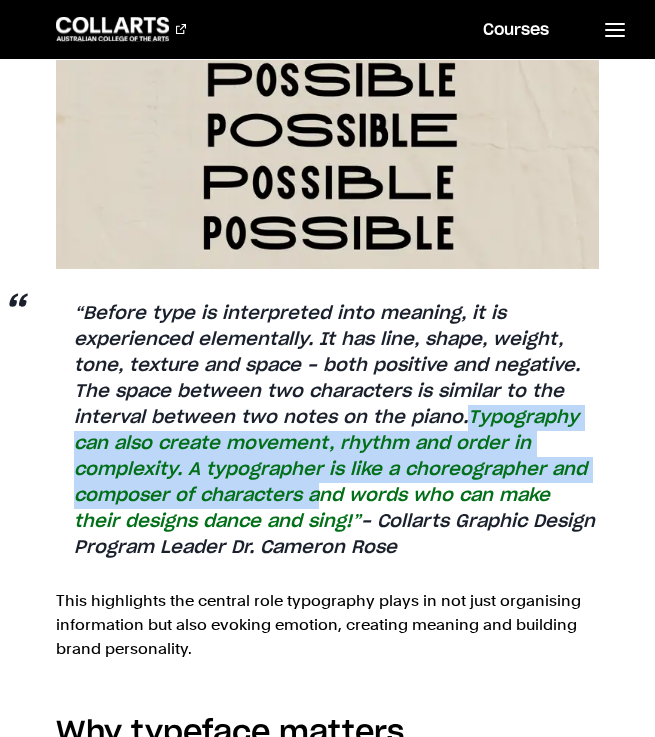 drag, startPoint x: 463, startPoint y: 424, endPoint x: 313, endPoint y: 507, distance: 171.4322 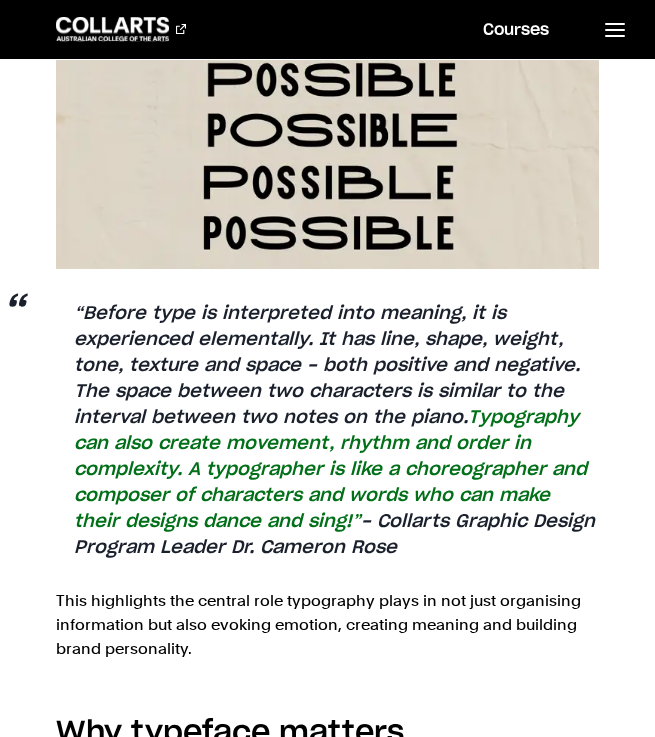 click on "“Before type is interpreted into meaning, it is experienced elementally. It has line, shape, weight, tone, texture and space - both positive and negative. The space between two characters is similar to the interval between two notes on the piano. Typography can also create movement, rhythm and order in complexity. A typographer is like a choreographer and composer of characters and words who can make their designs dance and sing!” - Collarts Graphic Design Program Leader [FIRST] [LAST]" at bounding box center [328, 431] 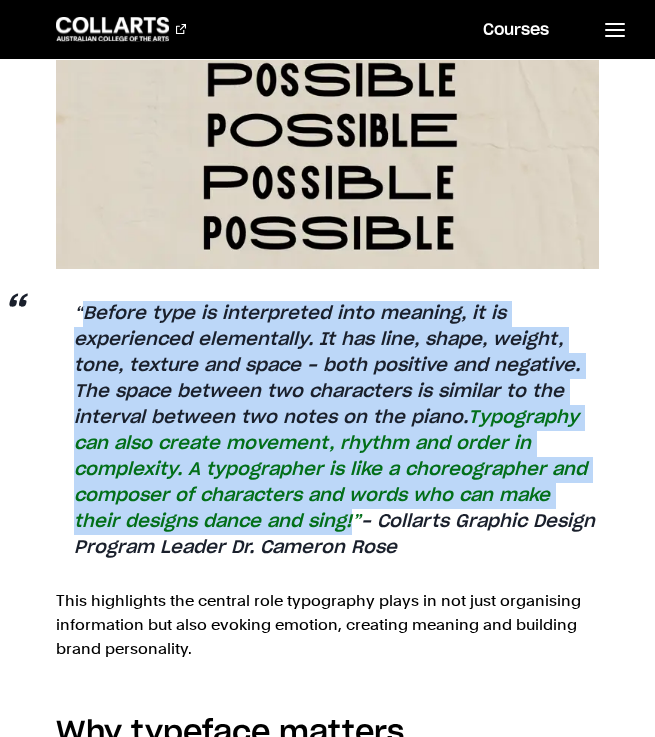 drag, startPoint x: 297, startPoint y: 524, endPoint x: 86, endPoint y: 310, distance: 300.52786 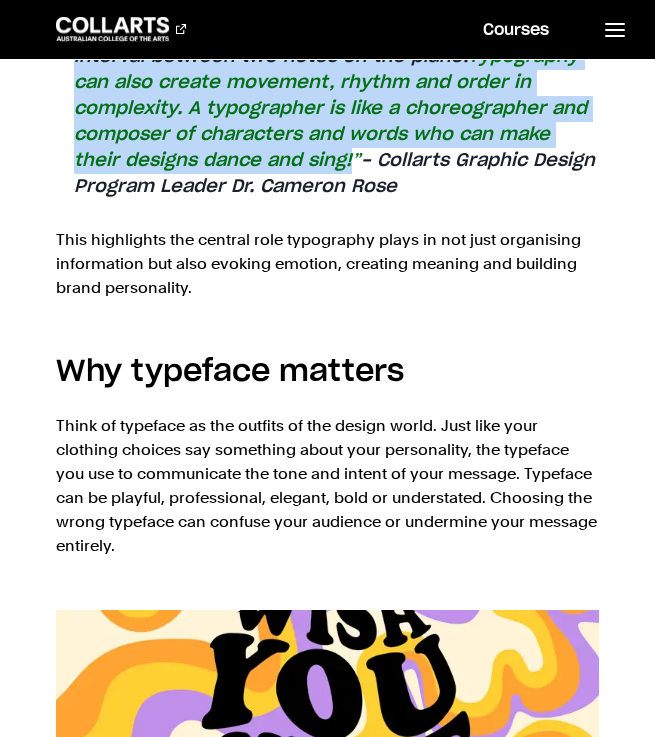 scroll, scrollTop: 1893, scrollLeft: 0, axis: vertical 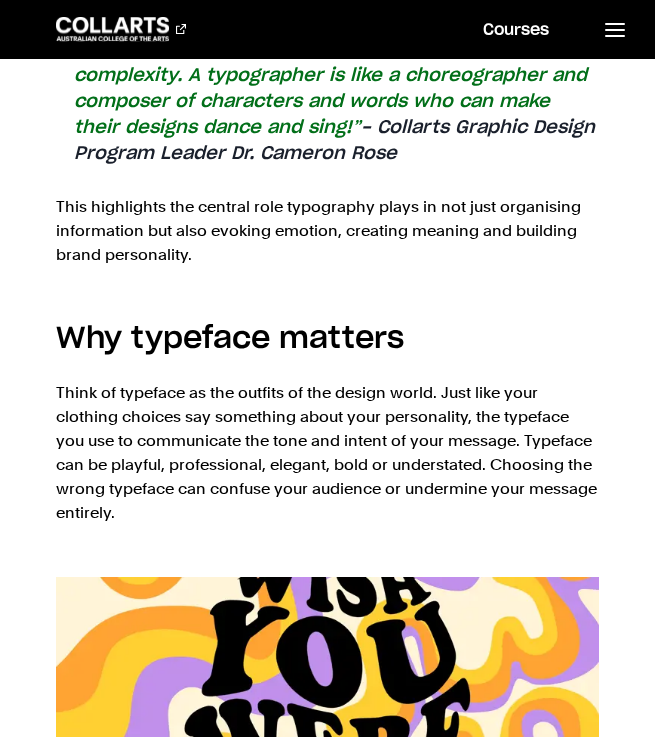 click on "Think of typeface as the outfits of the design world. Just like your clothing choices say something about your personality, the typeface you use to communicate the tone and intent of your message. Typeface can be playful, professional, elegant, bold or understated. Choosing the wrong typeface can confuse your audience or undermine your message entirely." at bounding box center (328, 453) 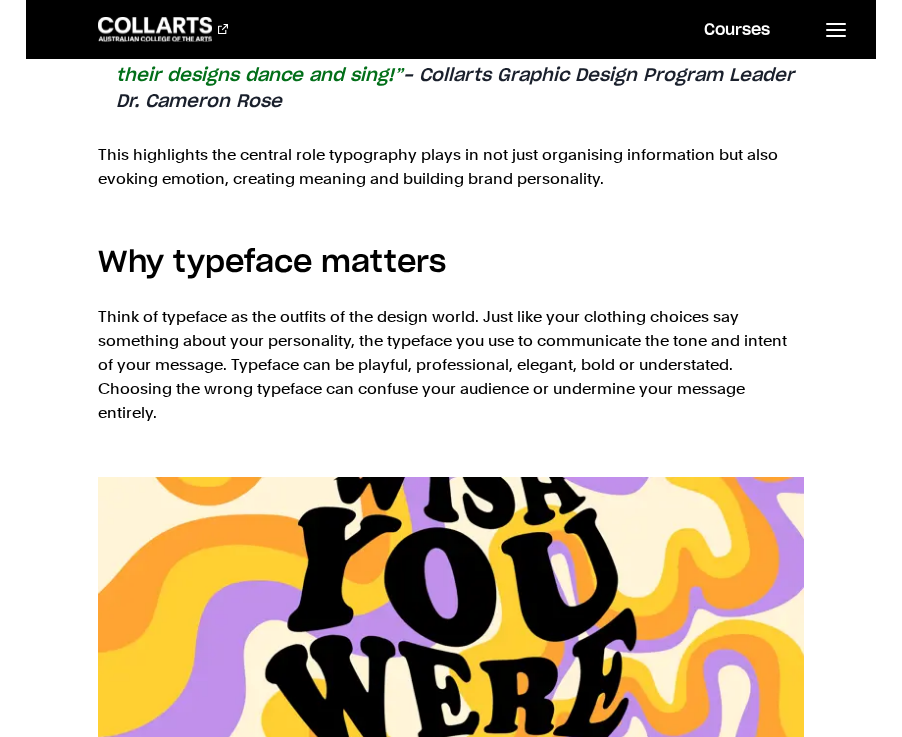 scroll, scrollTop: 1986, scrollLeft: 0, axis: vertical 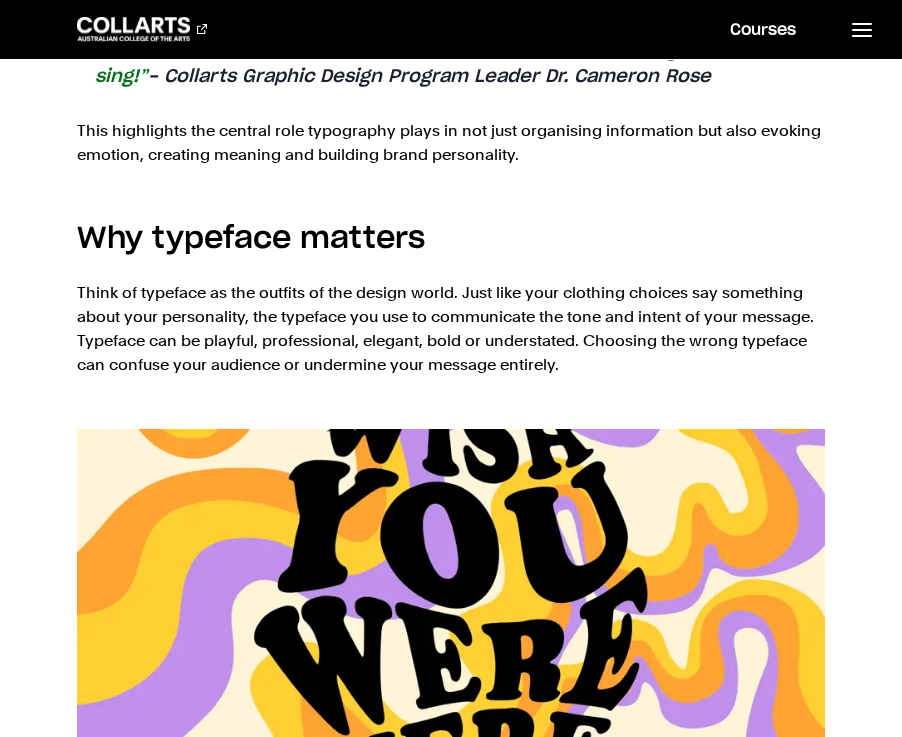 click on "Think of typeface as the outfits of the design world. Just like your clothing choices say something about your personality, the typeface you use to communicate the tone and intent of your message. Typeface can be playful, professional, elegant, bold or understated. Choosing the wrong typeface can confuse your audience or undermine your message entirely." at bounding box center (451, 329) 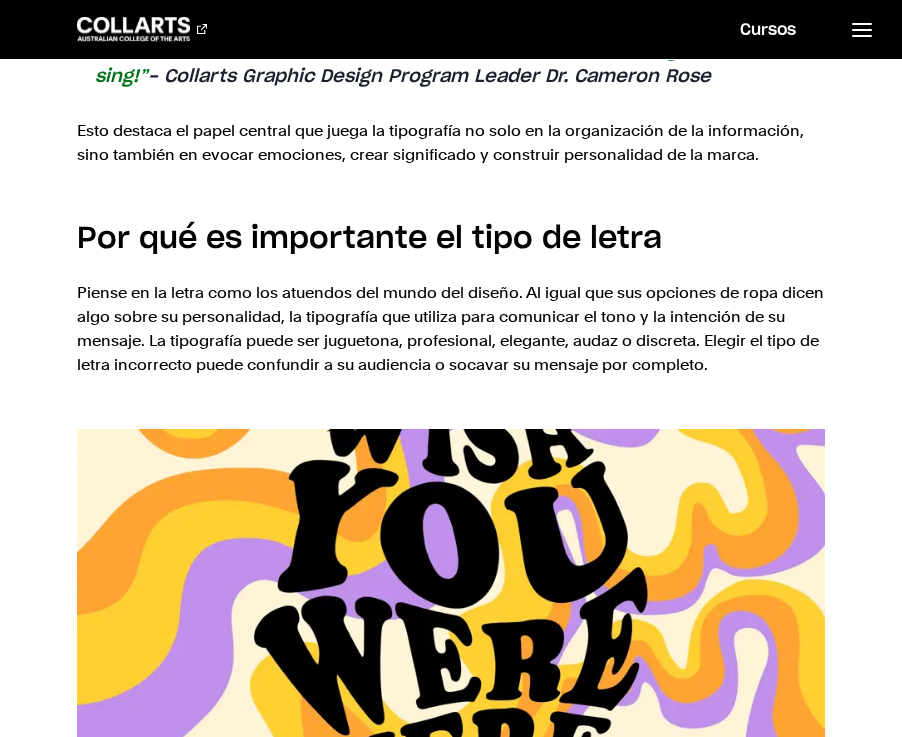 click on "Piense en la letra como los atuendos del mundo del diseño. Al igual que sus opciones de ropa dicen algo sobre su personalidad, la tipografía que utiliza para comunicar el tono y la intención de su mensaje. La tipografía puede ser juguetona, profesional, elegante, audaz o discreta. Elegir el tipo de letra incorrecto puede confundir a su audiencia o socavar su mensaje por completo." at bounding box center (451, 329) 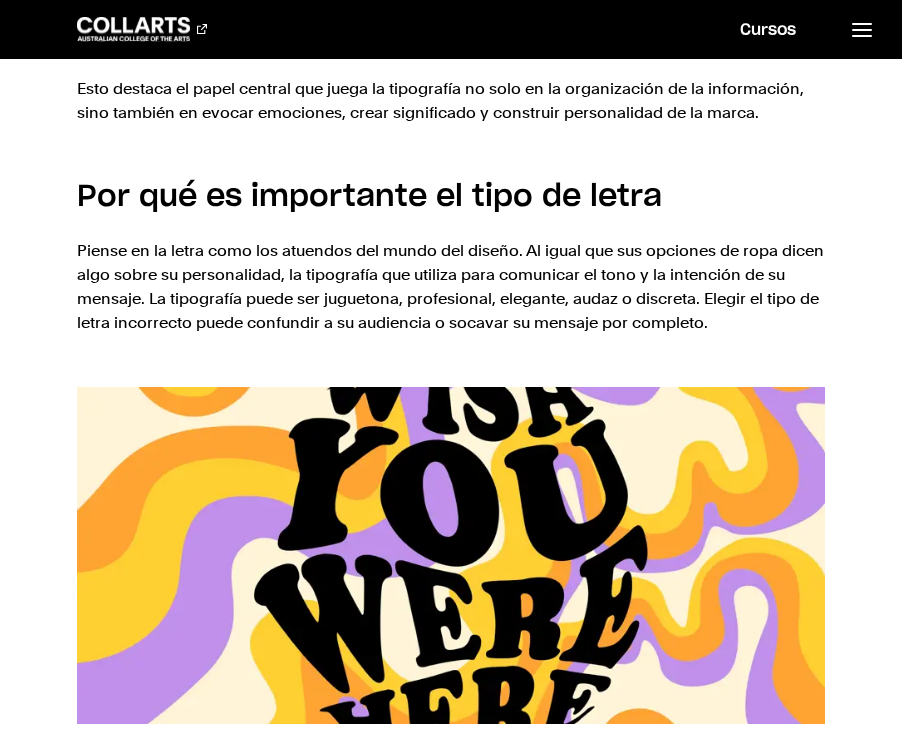 scroll, scrollTop: 2061, scrollLeft: 0, axis: vertical 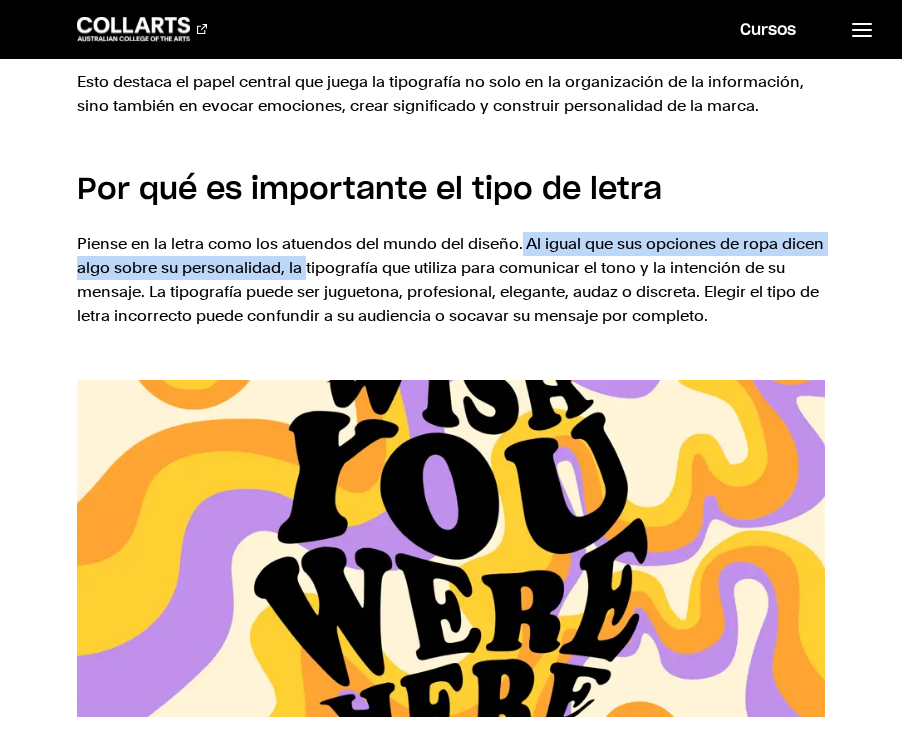 drag, startPoint x: 523, startPoint y: 241, endPoint x: 306, endPoint y: 273, distance: 219.34676 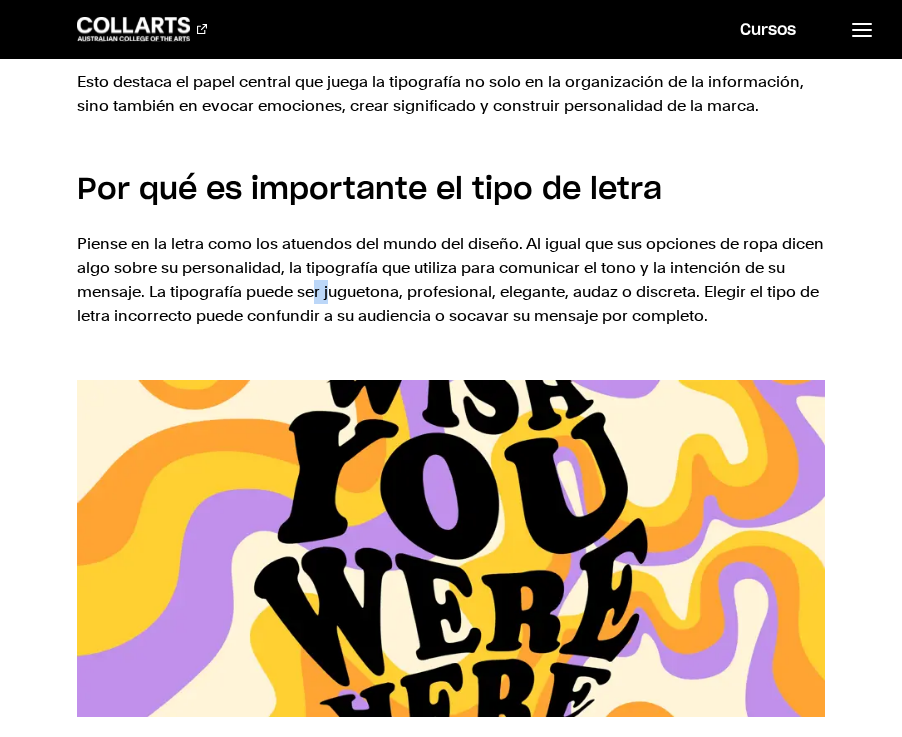 drag, startPoint x: 318, startPoint y: 289, endPoint x: 328, endPoint y: 290, distance: 10.049875 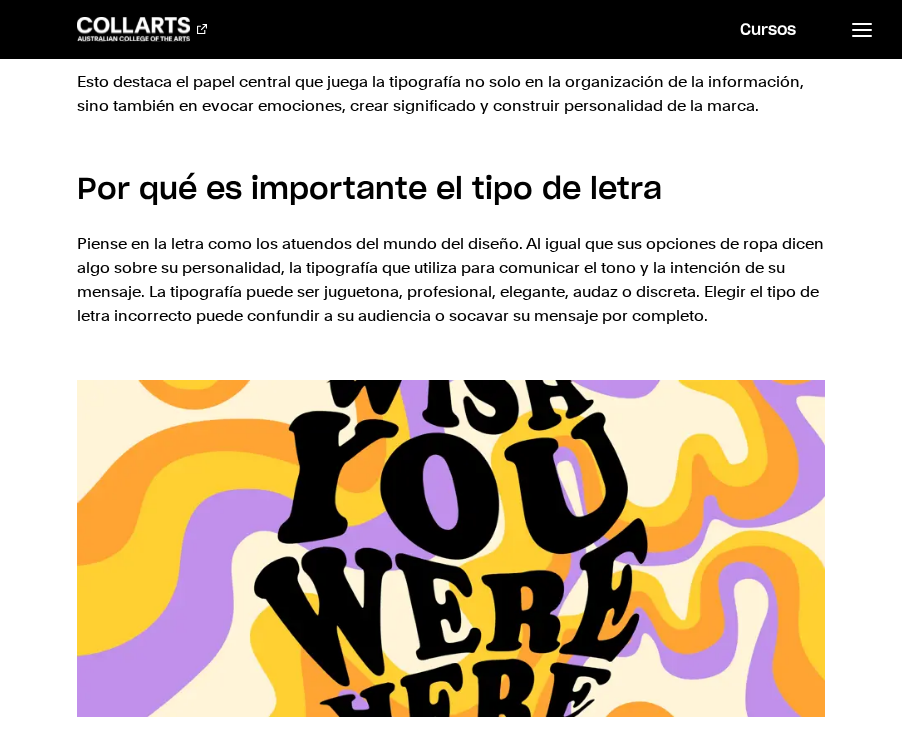 click on "Piense en la letra como los atuendos del mundo del diseño. Al igual que sus opciones de ropa dicen algo sobre su personalidad, la tipografía que utiliza para comunicar el tono y la intención de su mensaje. La tipografía puede ser juguetona, profesional, elegante, audaz o discreta. Elegir el tipo de letra incorrecto puede confundir a su audiencia o socavar su mensaje por completo." at bounding box center [451, 280] 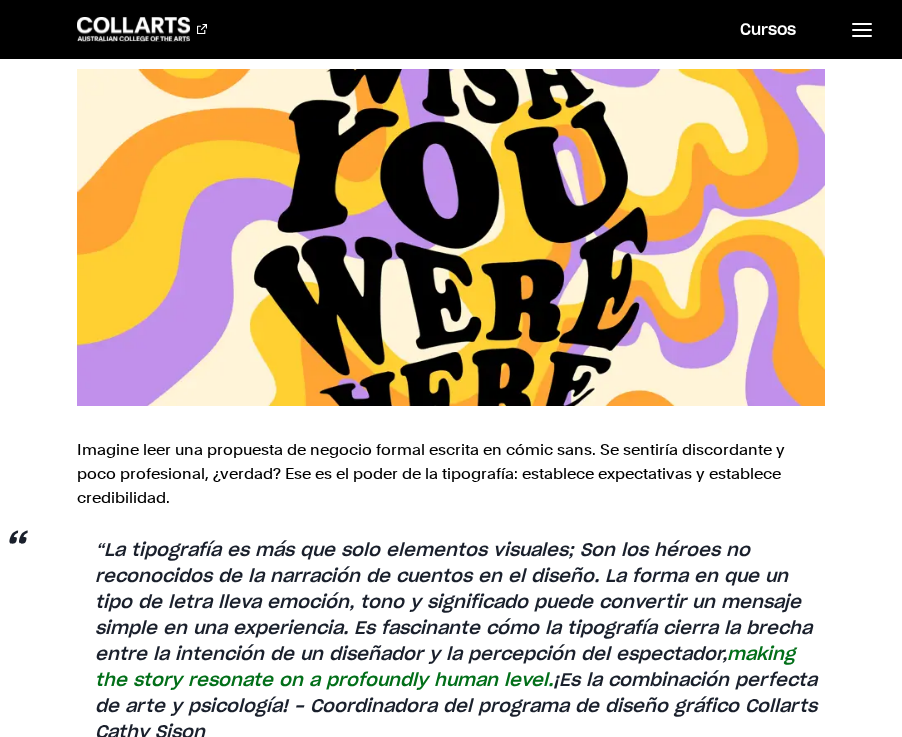 scroll, scrollTop: 2398, scrollLeft: 0, axis: vertical 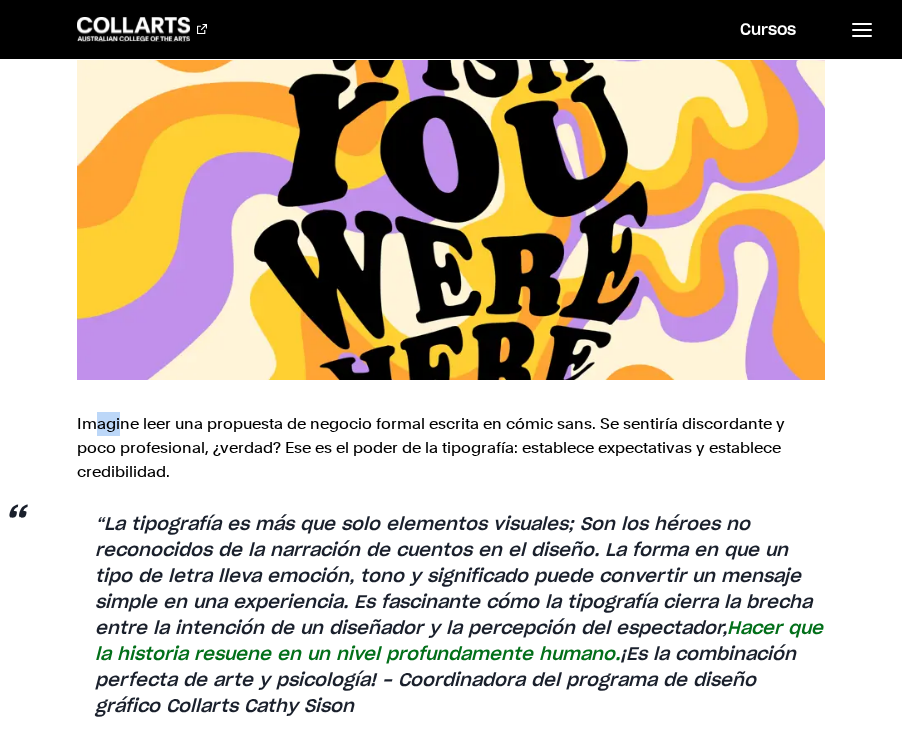 drag, startPoint x: 98, startPoint y: 426, endPoint x: 123, endPoint y: 430, distance: 25.317978 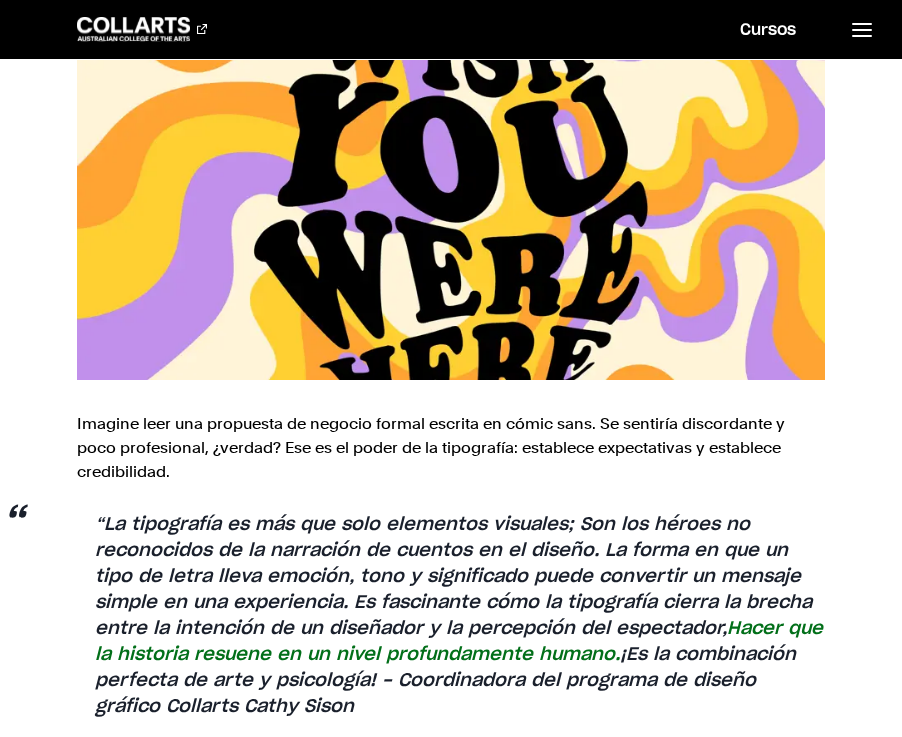 click on "Imagine leer una propuesta de negocio formal escrita en cómic sans. Se sentiría discordante y poco profesional, ¿verdad? Ese es el poder de la tipografía: establece expectativas y establece credibilidad." at bounding box center [451, 448] 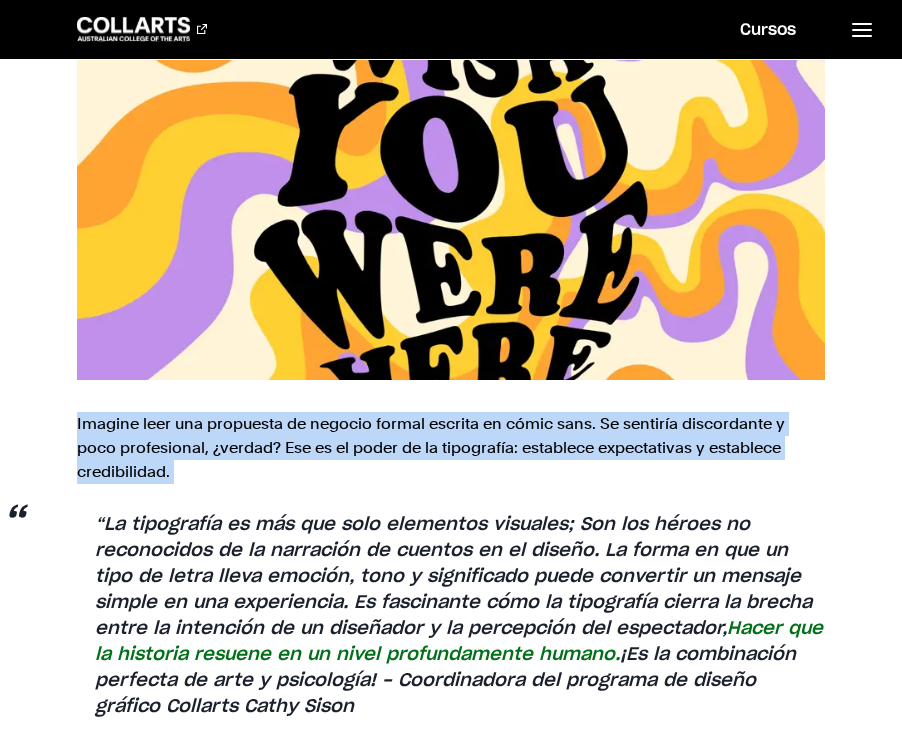 drag, startPoint x: 95, startPoint y: 408, endPoint x: 305, endPoint y: 495, distance: 227.30817 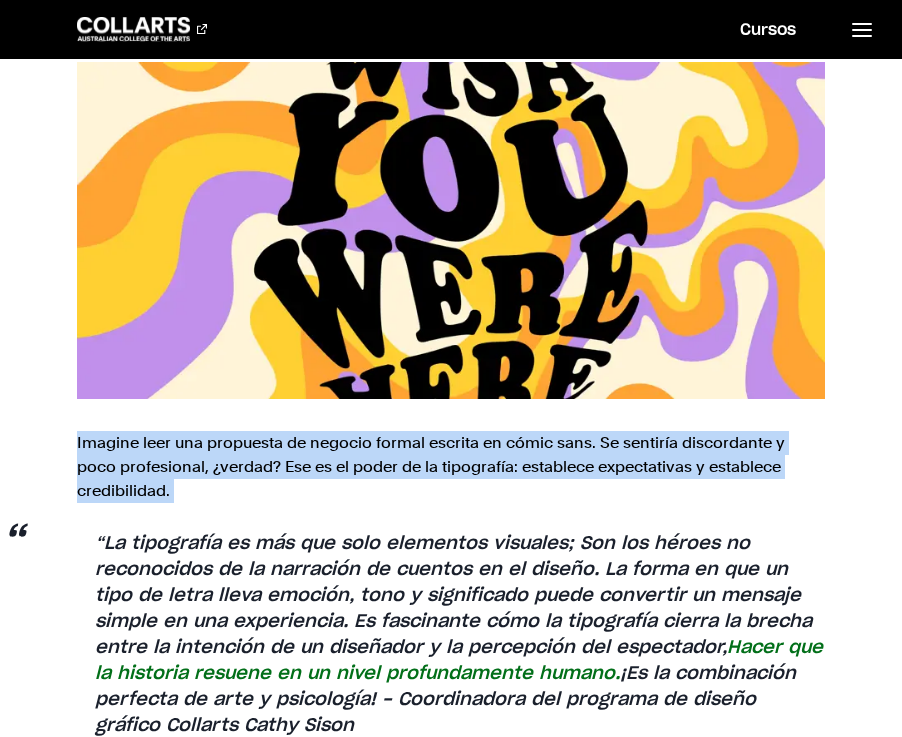 scroll, scrollTop: 2382, scrollLeft: 0, axis: vertical 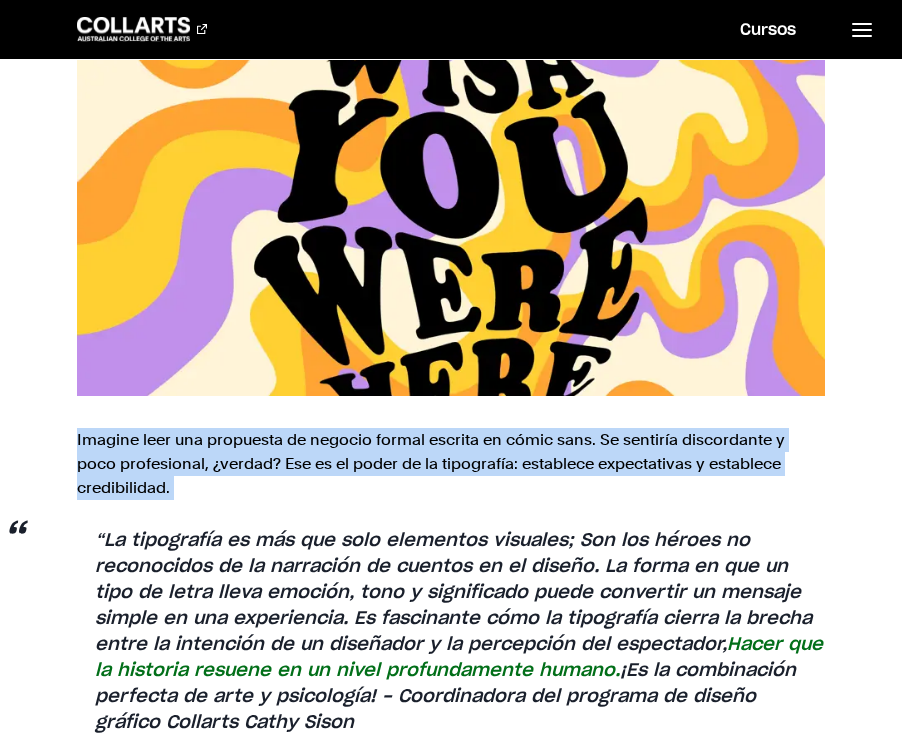 copy on "Imagine leer una propuesta de negocio formal escrita en cómic sans. Se sentiría discordante y poco profesional, ¿verdad? Ese es el poder de la tipografía: establece expectativas y establece credibilidad." 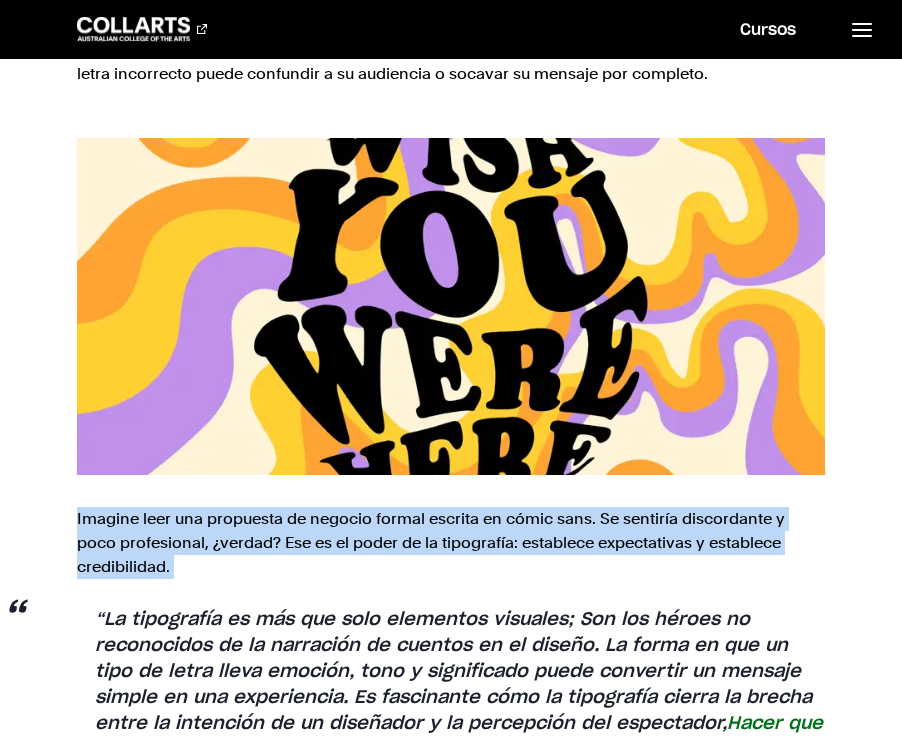 scroll, scrollTop: 2270, scrollLeft: 0, axis: vertical 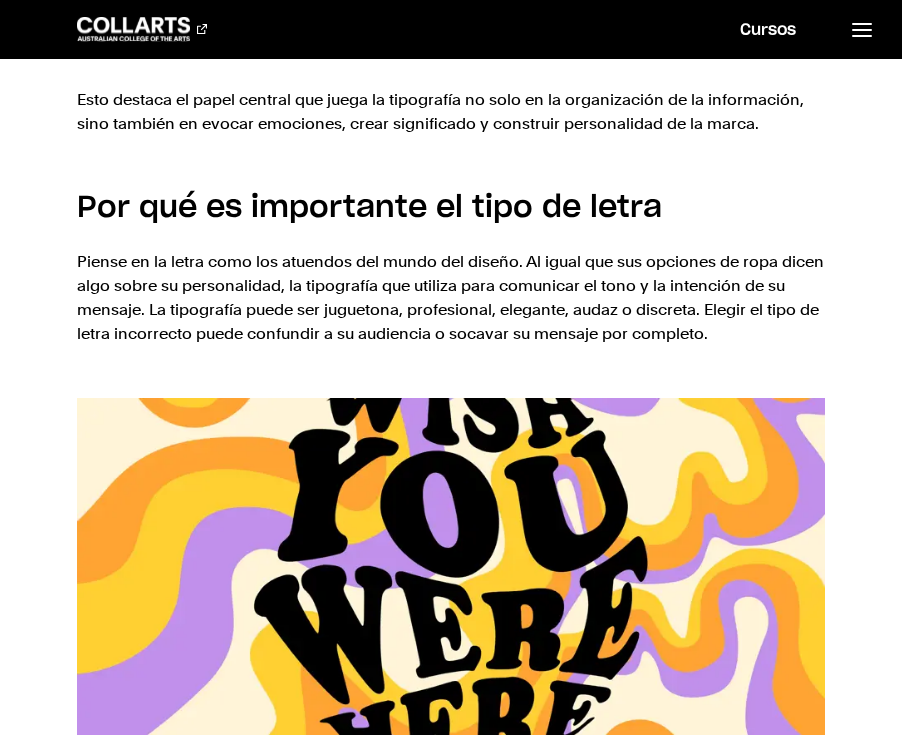 click on "Piense en la letra como los atuendos del mundo del diseño. Al igual que sus opciones de ropa dicen algo sobre su personalidad, la tipografía que utiliza para comunicar el tono y la intención de su mensaje. La tipografía puede ser juguetona, profesional, elegante, audaz o discreta. Elegir el tipo de letra incorrecto puede confundir a su audiencia o socavar su mensaje por completo." at bounding box center [451, 298] 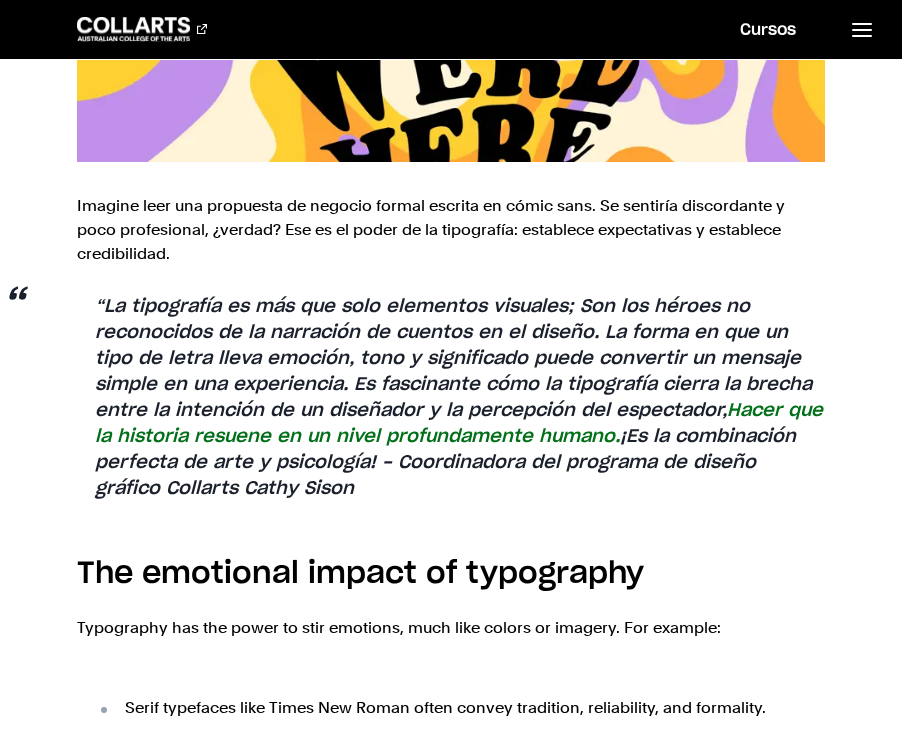 scroll, scrollTop: 2629, scrollLeft: 0, axis: vertical 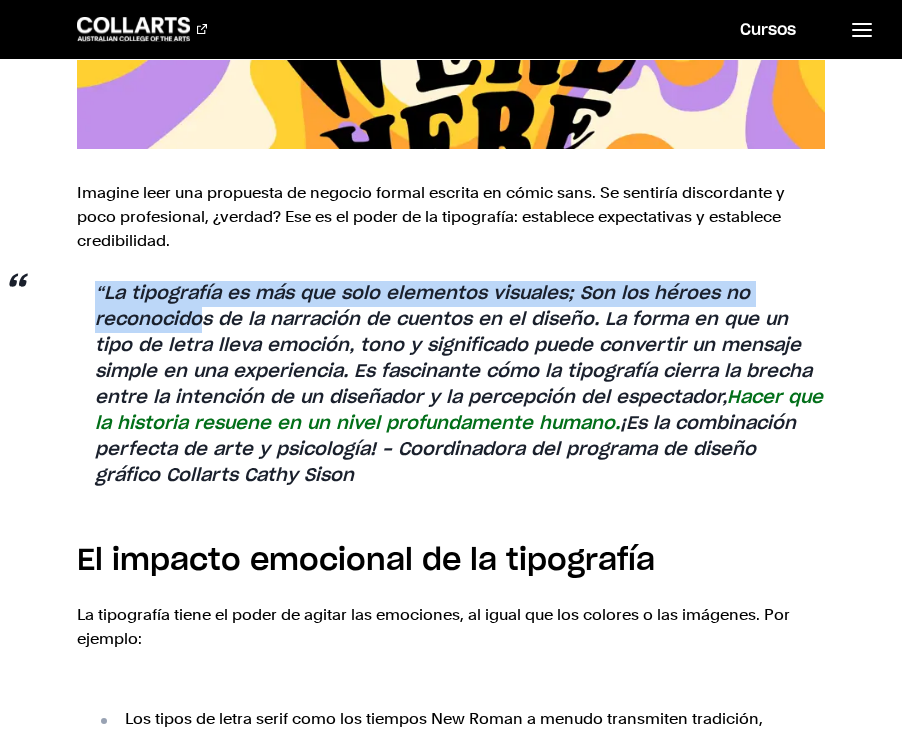 drag, startPoint x: 90, startPoint y: 291, endPoint x: 199, endPoint y: 313, distance: 111.19802 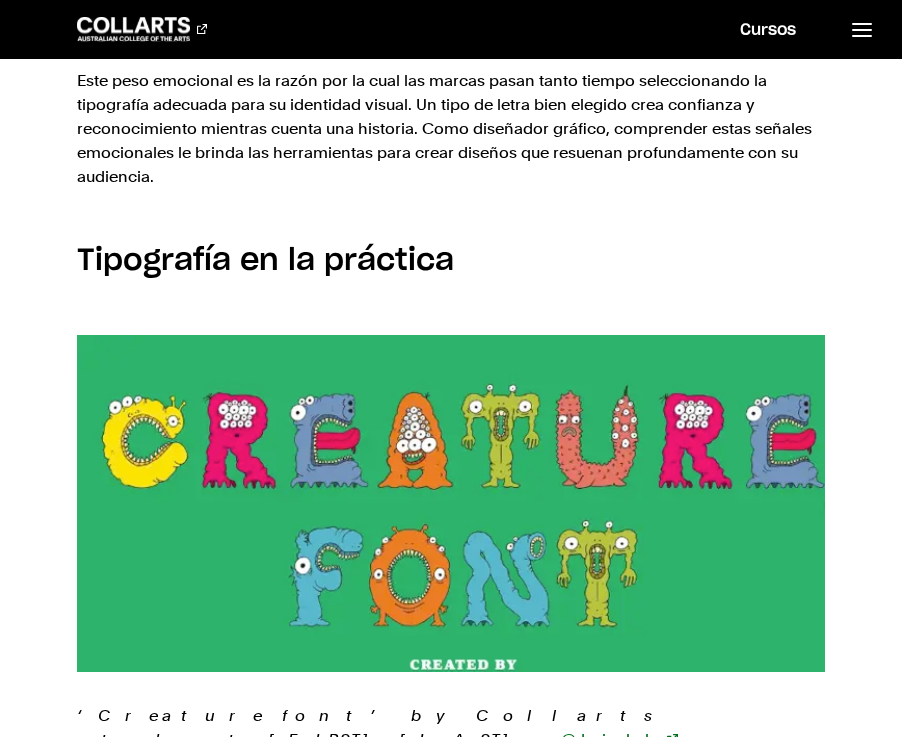 scroll, scrollTop: 3499, scrollLeft: 0, axis: vertical 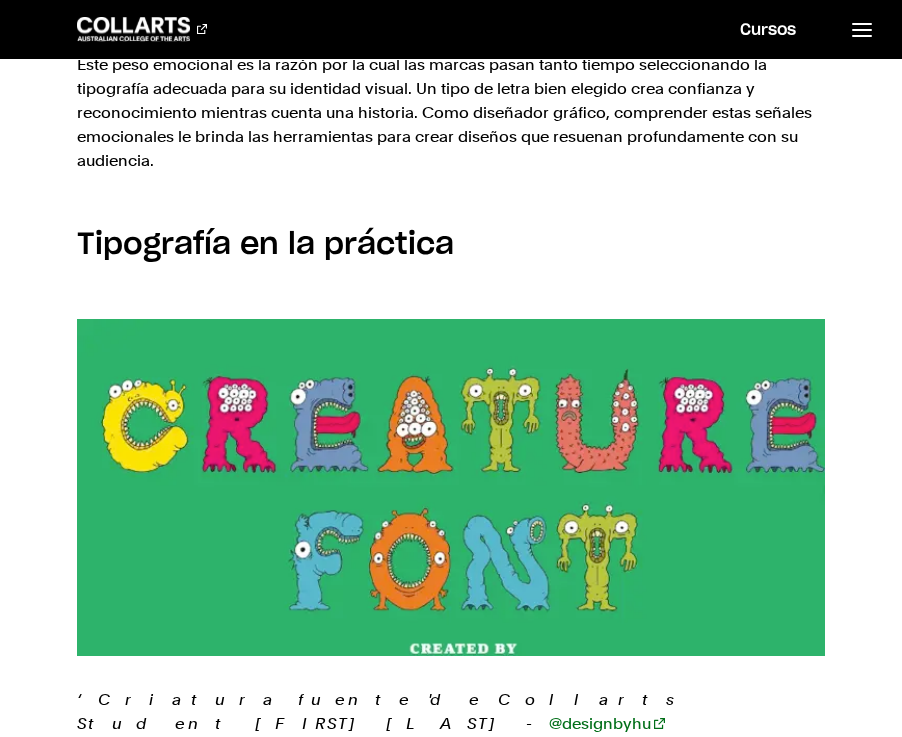 click on "Tipografía en la práctica" at bounding box center [451, 245] 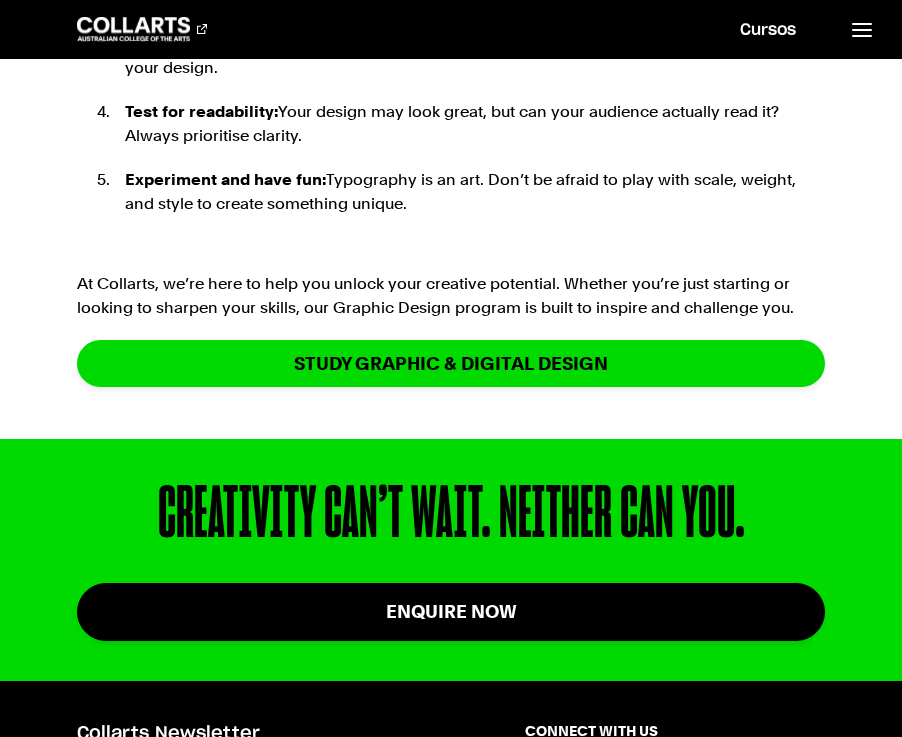 scroll, scrollTop: 7740, scrollLeft: 0, axis: vertical 